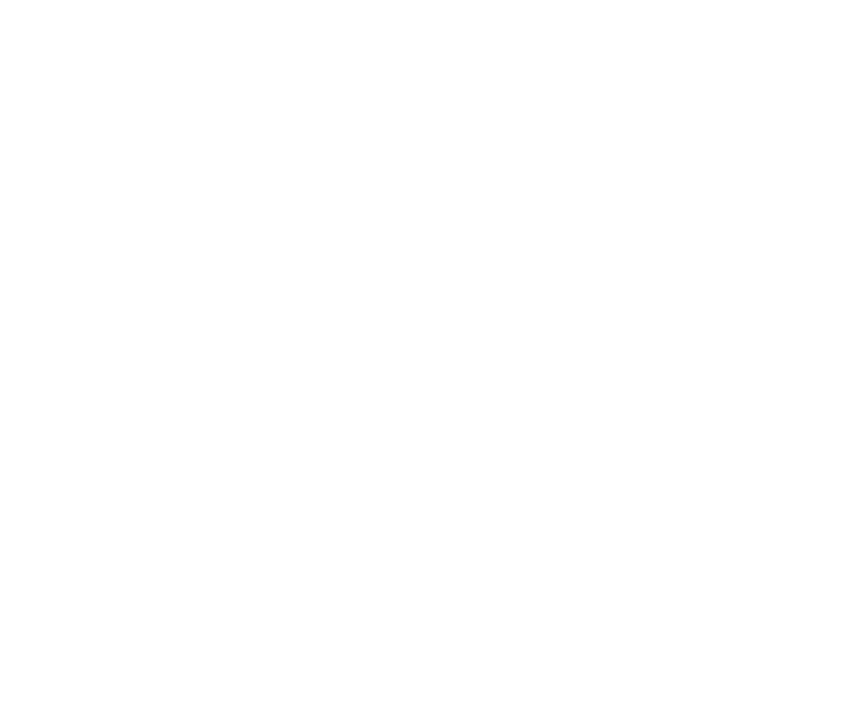 scroll, scrollTop: 0, scrollLeft: 0, axis: both 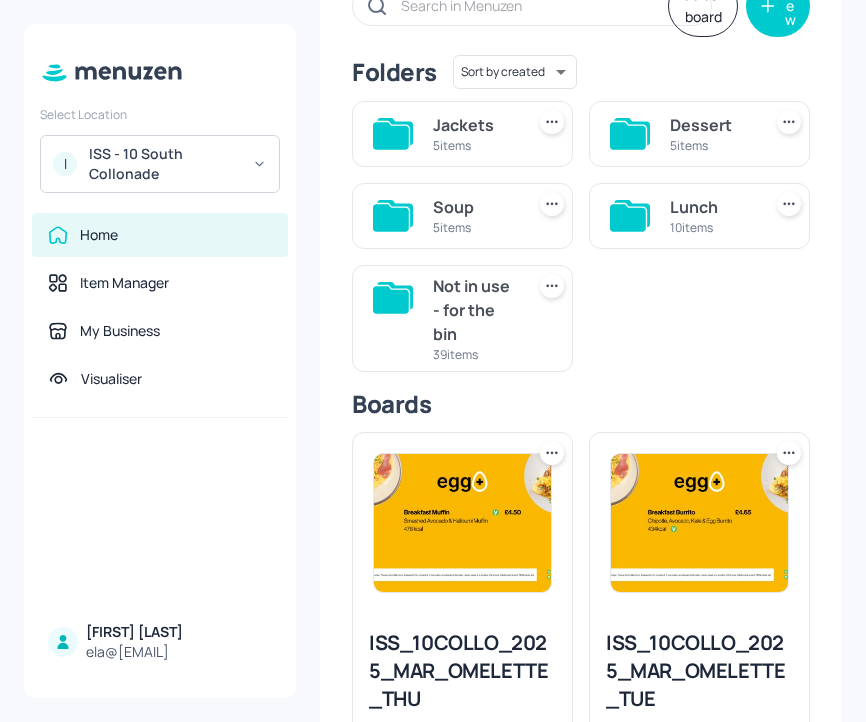 click on "10  items" at bounding box center [711, 227] 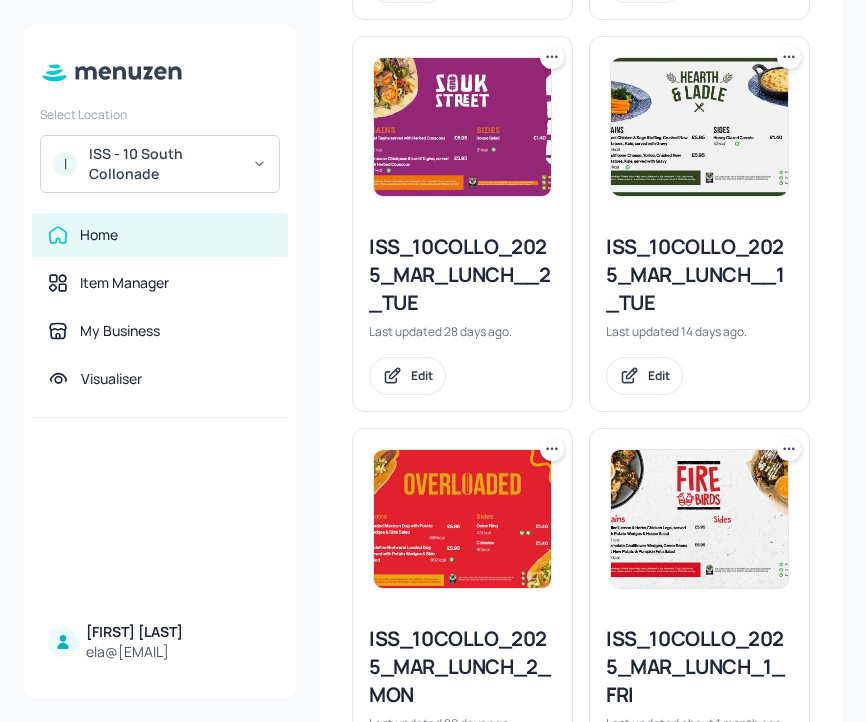 scroll, scrollTop: 946, scrollLeft: 0, axis: vertical 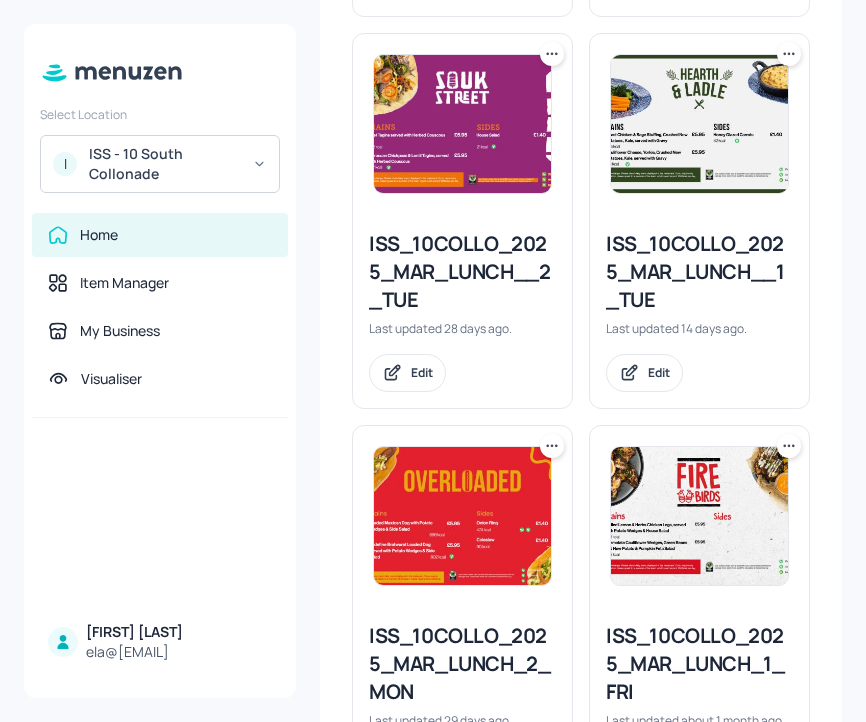 click on "ISS_10COLLO_2025_MAR_LUNCH__1_TUE" at bounding box center (699, 272) 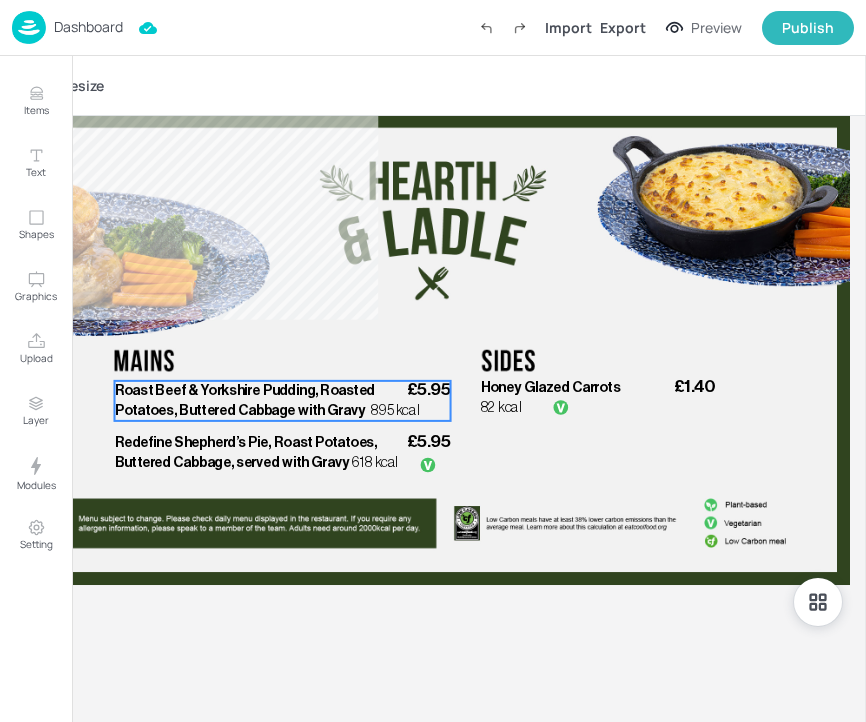 click on "Roast Beef & Yorkshire Pudding, Roasted Potatoes, Buttered Cabbage with Gravy" at bounding box center (245, 400) 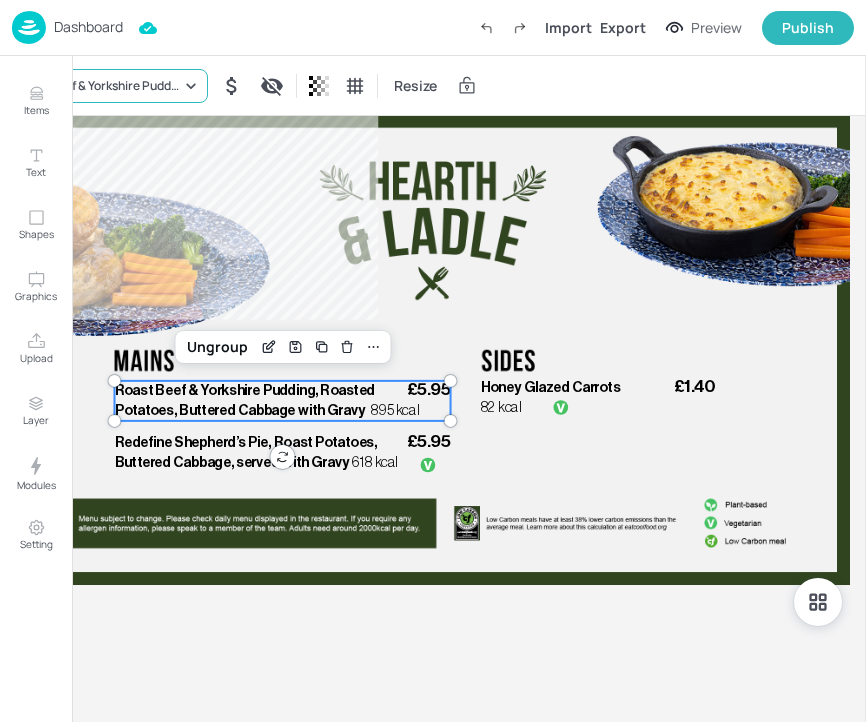 click on "Roast Beef & Yorkshire Pudding, Roasted Potatoes, Buttered Cabbage with Gravy" at bounding box center [108, 86] 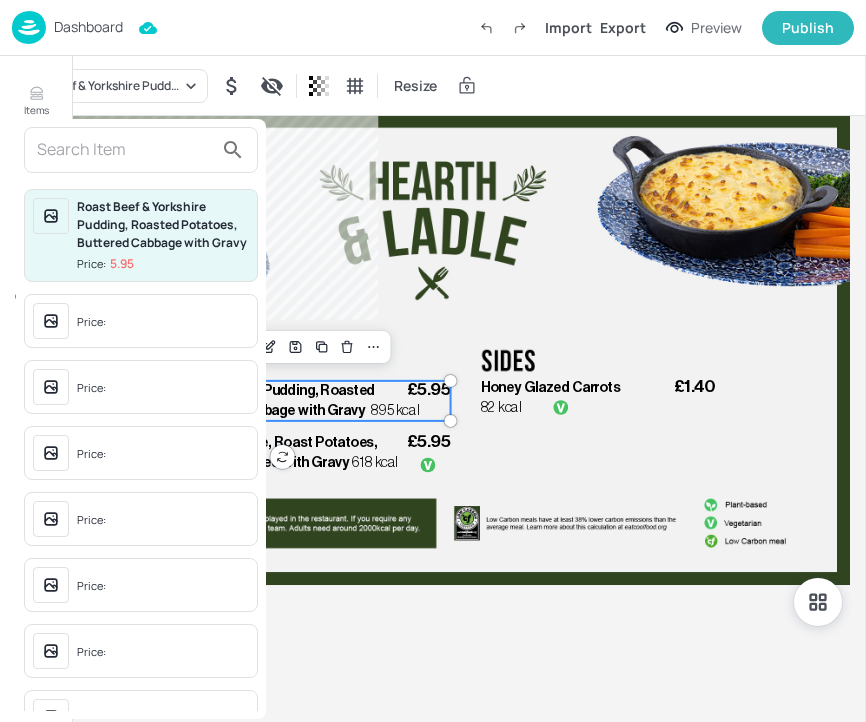 click at bounding box center (125, 150) 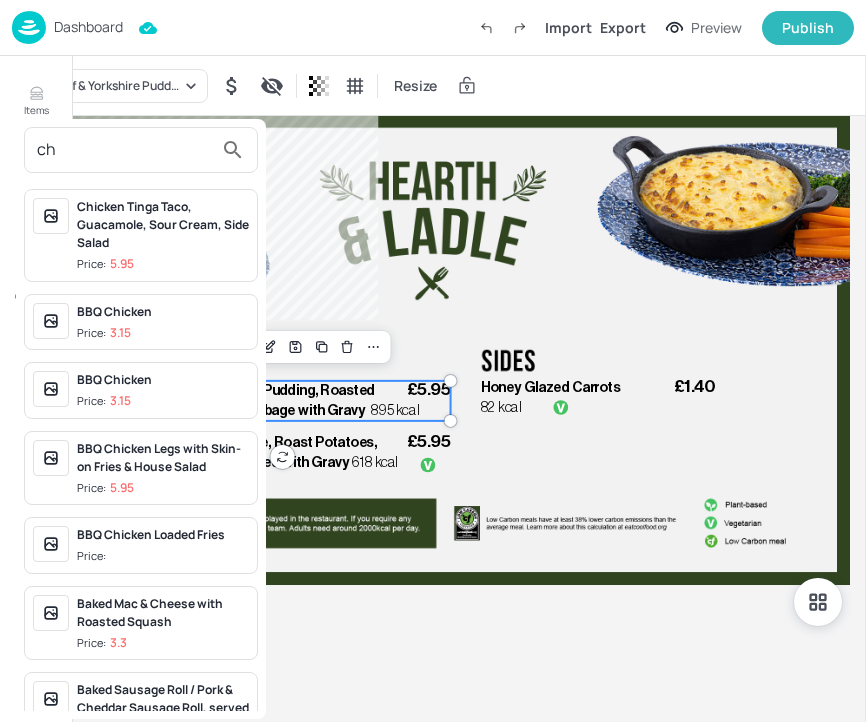 type on "c" 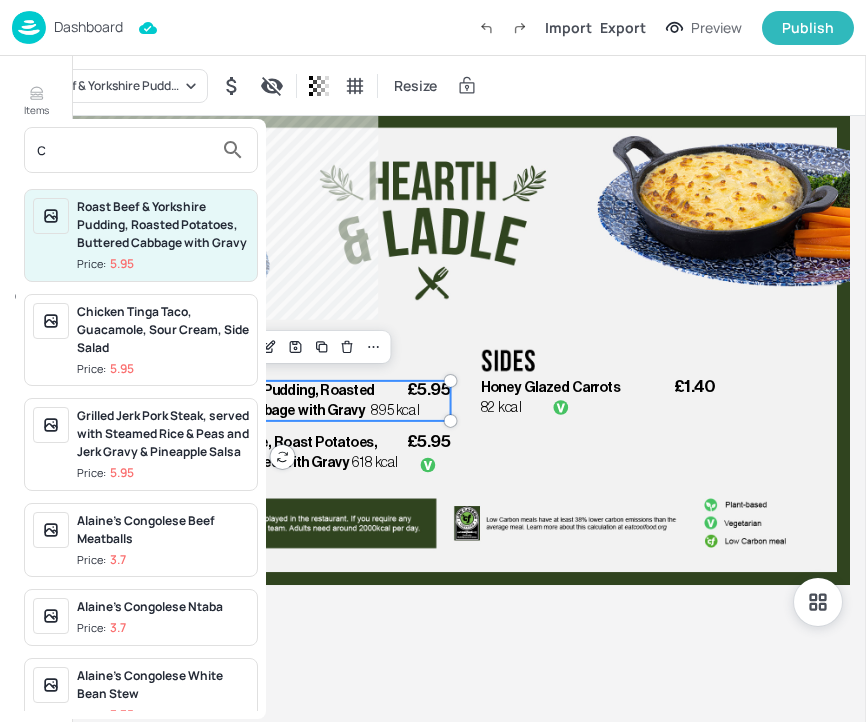 type 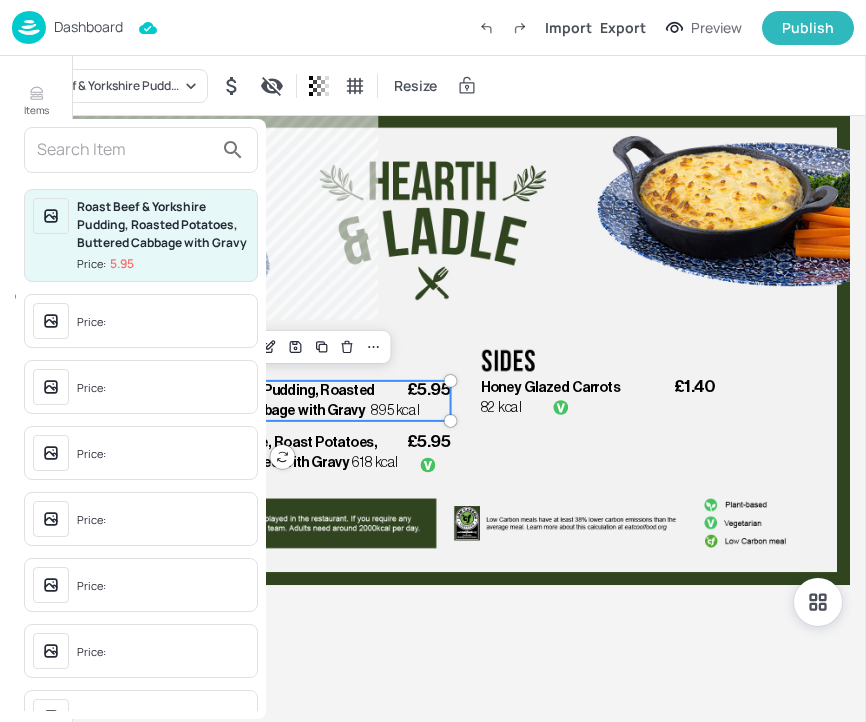 click at bounding box center (433, 361) 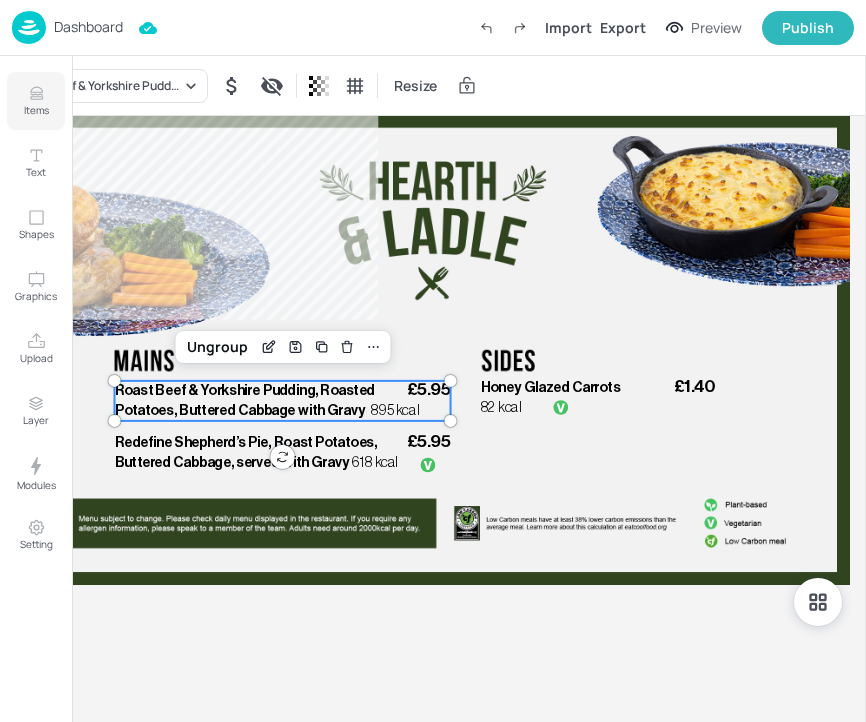 click on "Items" at bounding box center [36, 101] 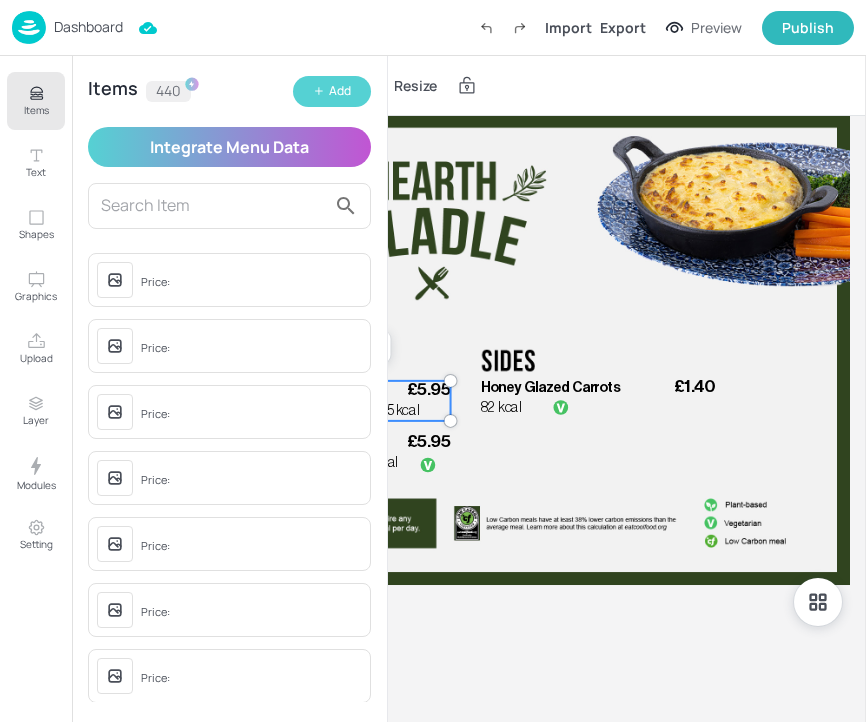 click on "Add" at bounding box center (332, 91) 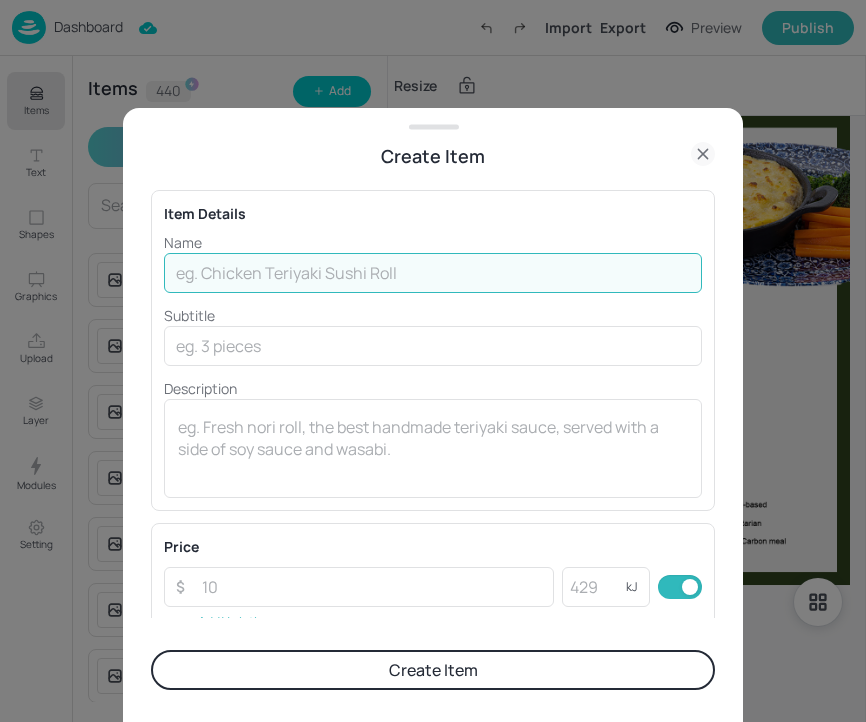 click at bounding box center [433, 273] 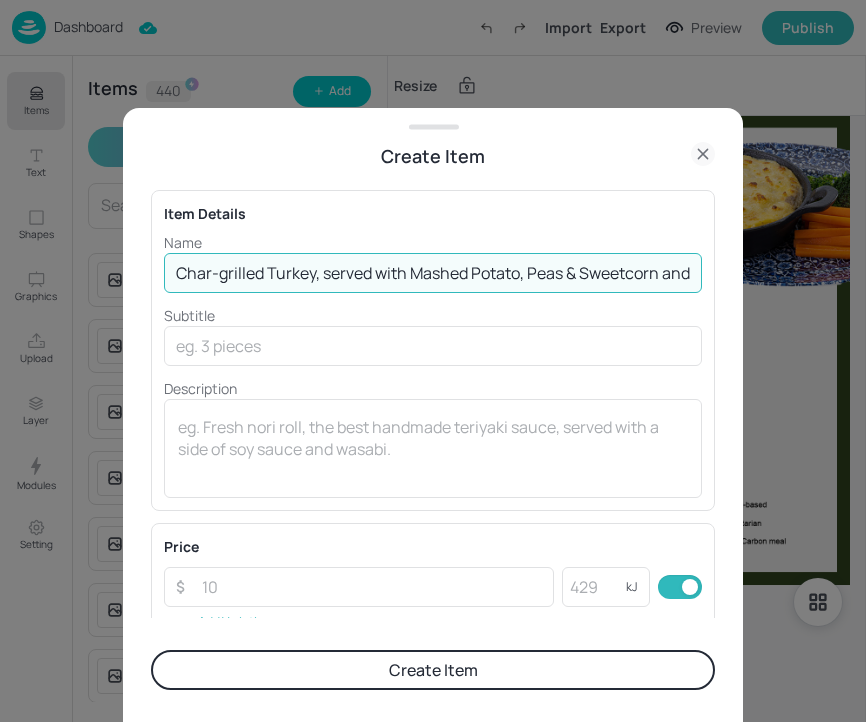 scroll, scrollTop: 0, scrollLeft: 58, axis: horizontal 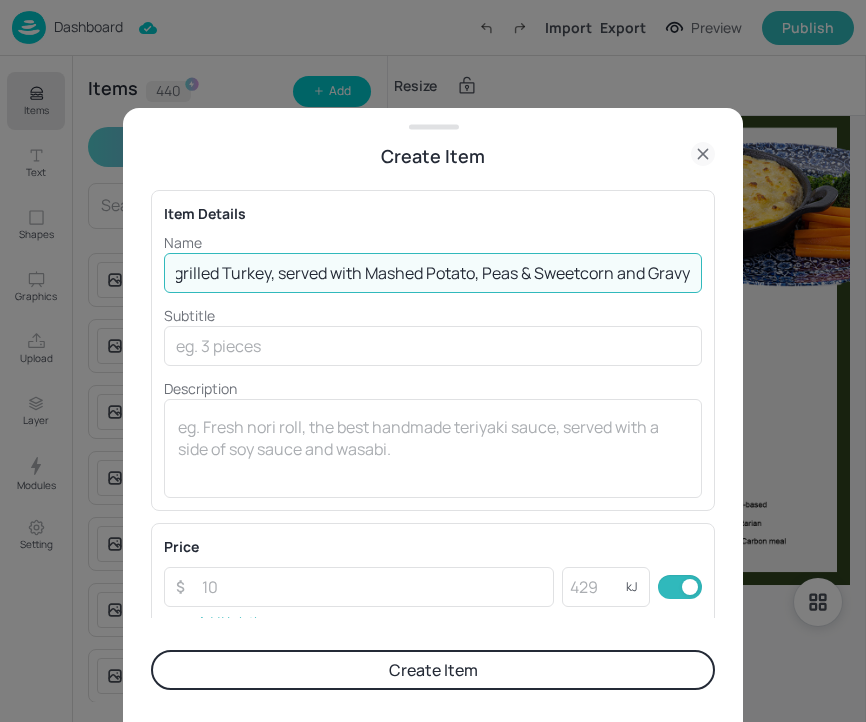 type on "Char-grilled Turkey, served with Mashed Potato, Peas & Sweetcorn and Gravy" 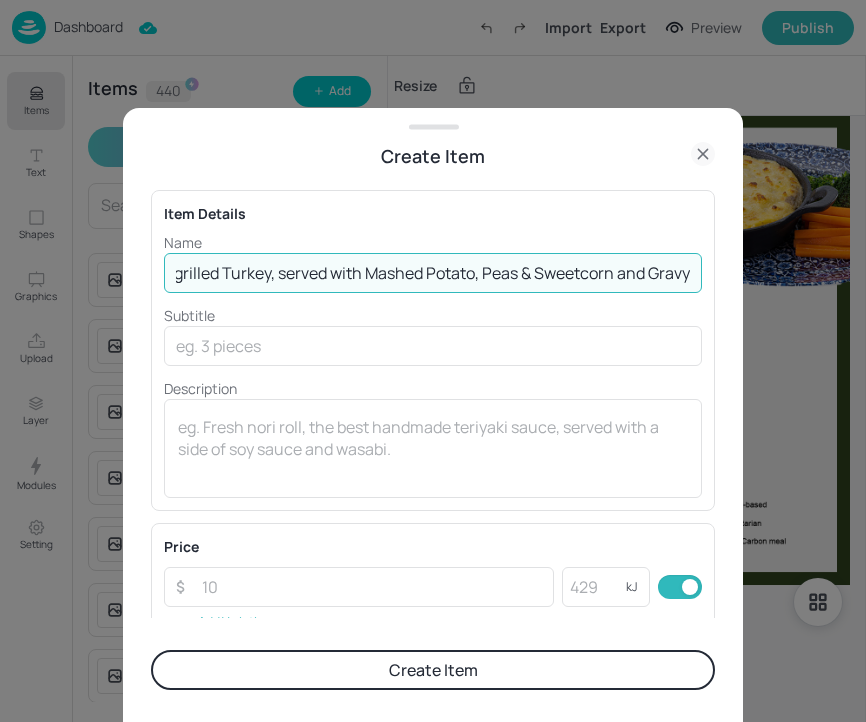 scroll, scrollTop: 0, scrollLeft: 0, axis: both 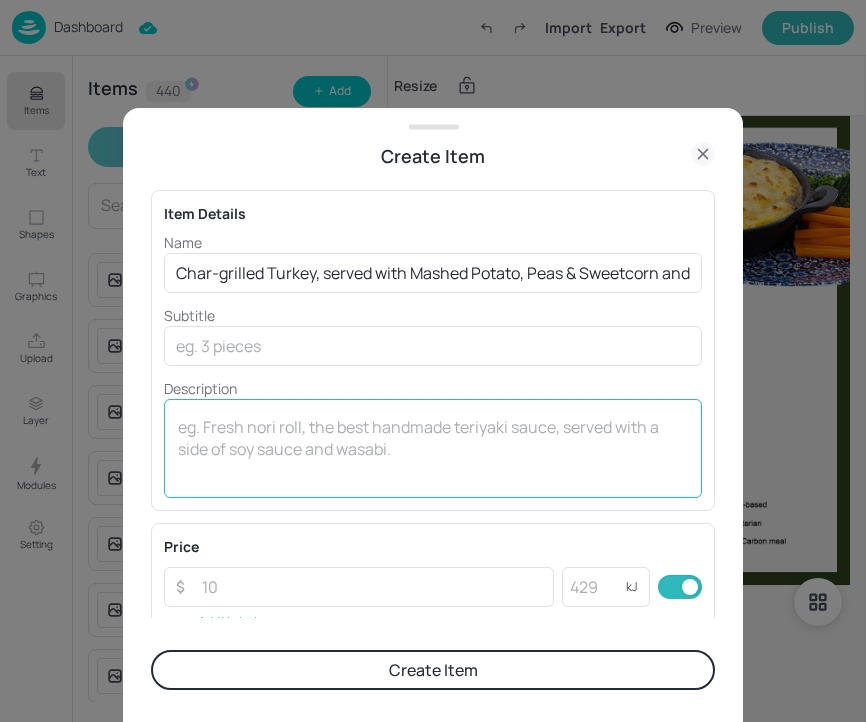 click on "x ​" at bounding box center [433, 448] 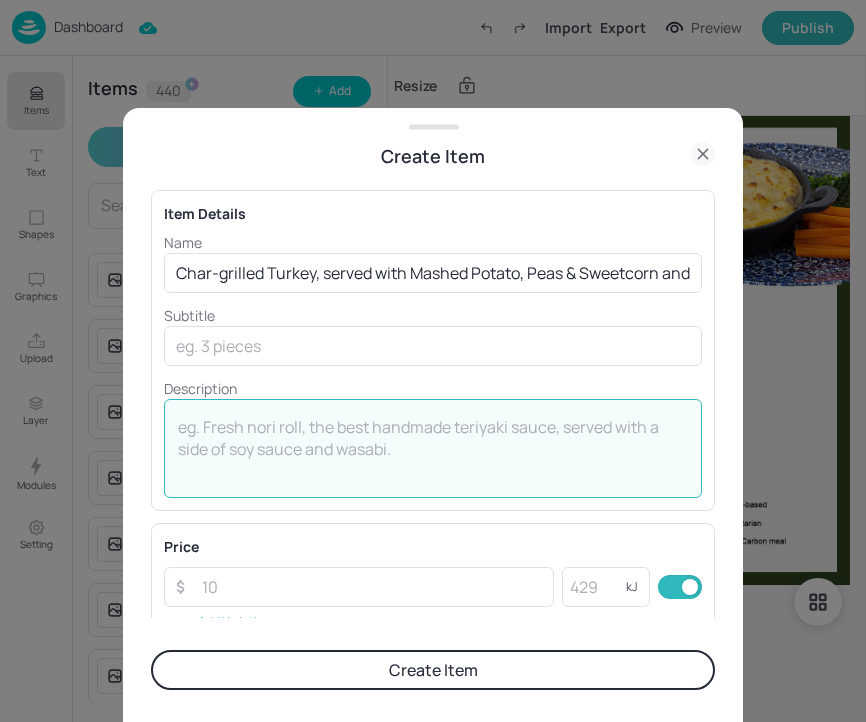 paste on "495 Kcal" 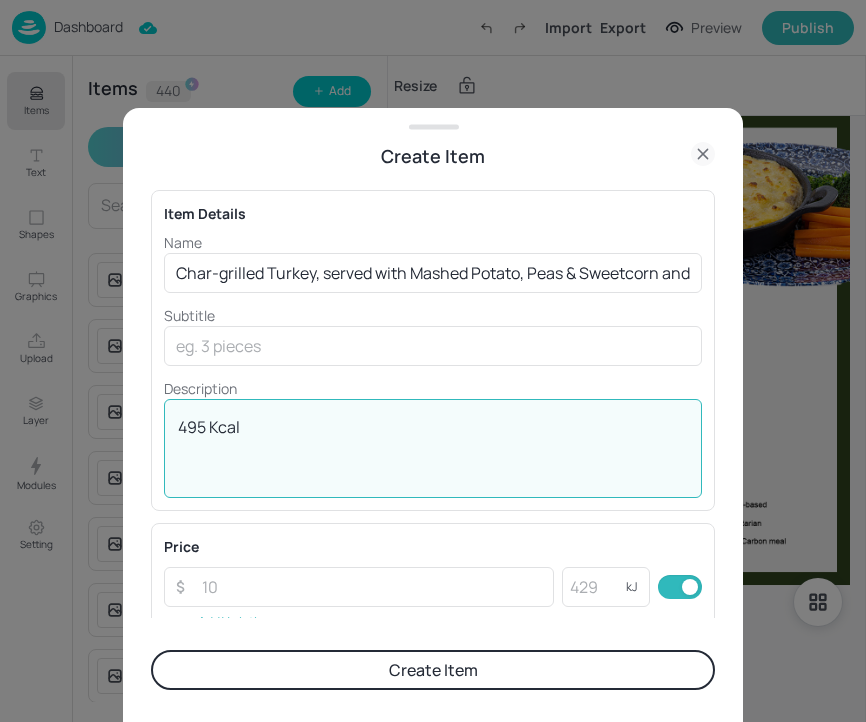 click on "495 Kcal" at bounding box center (433, 449) 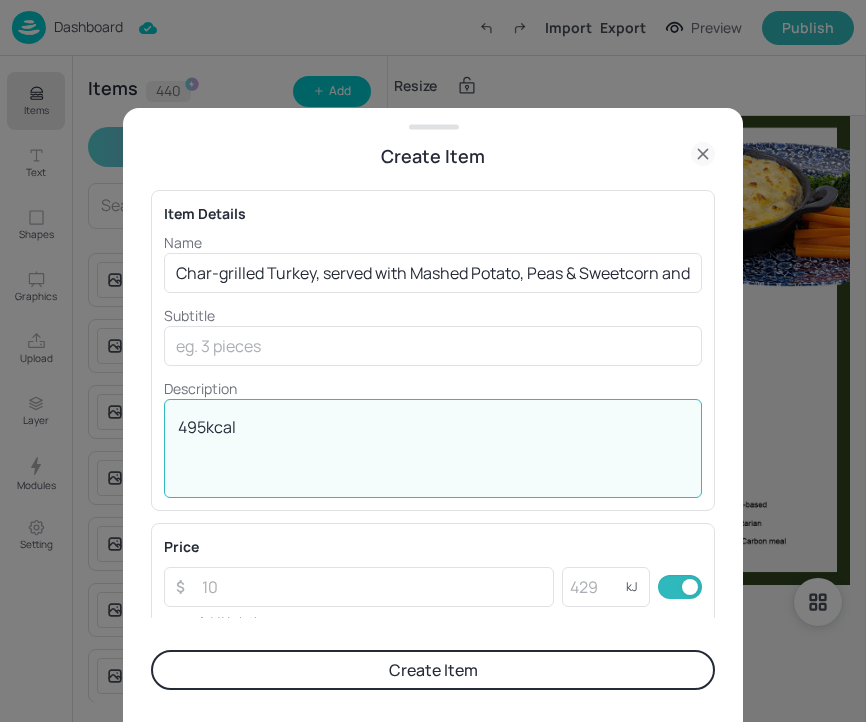 click on "495kcal" at bounding box center [433, 449] 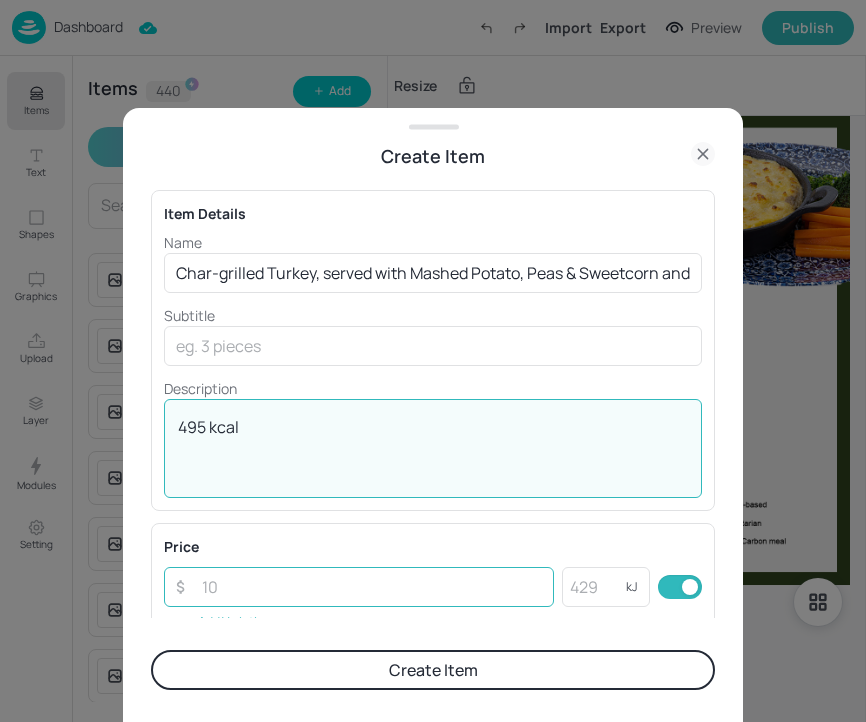 type on "495 kcal" 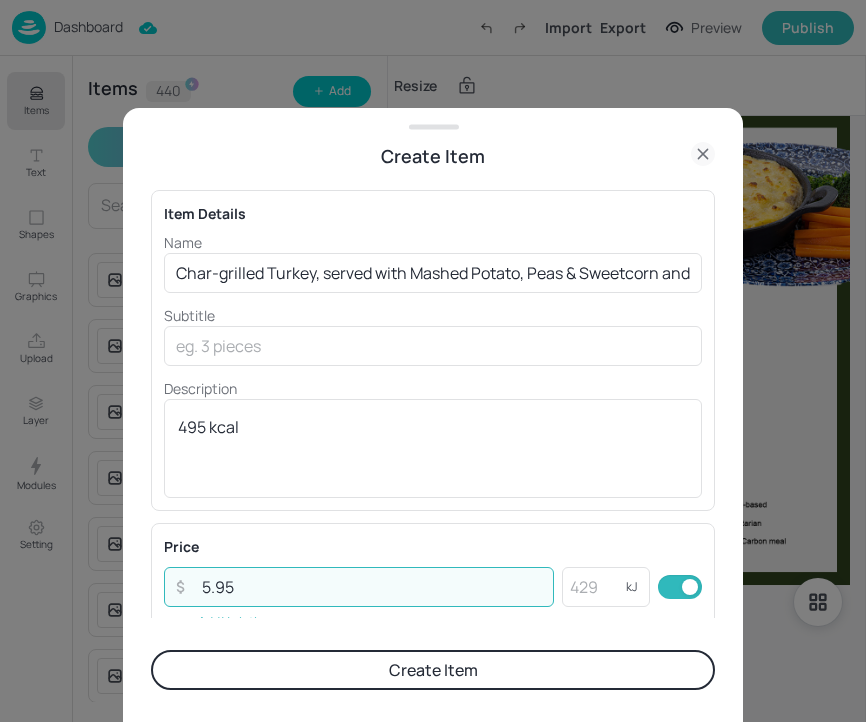 type on "5.95" 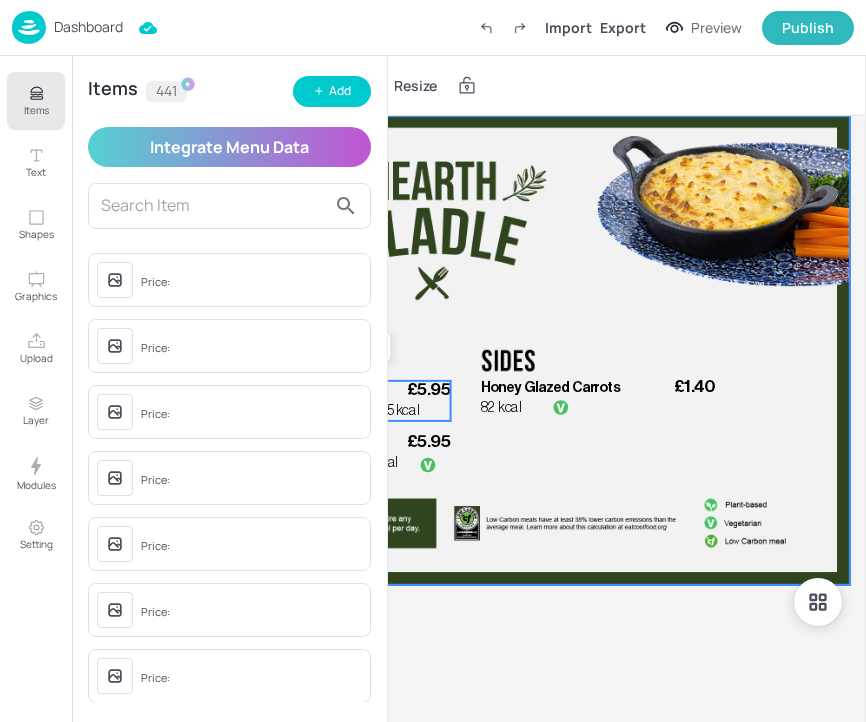 click at bounding box center [433, 350] 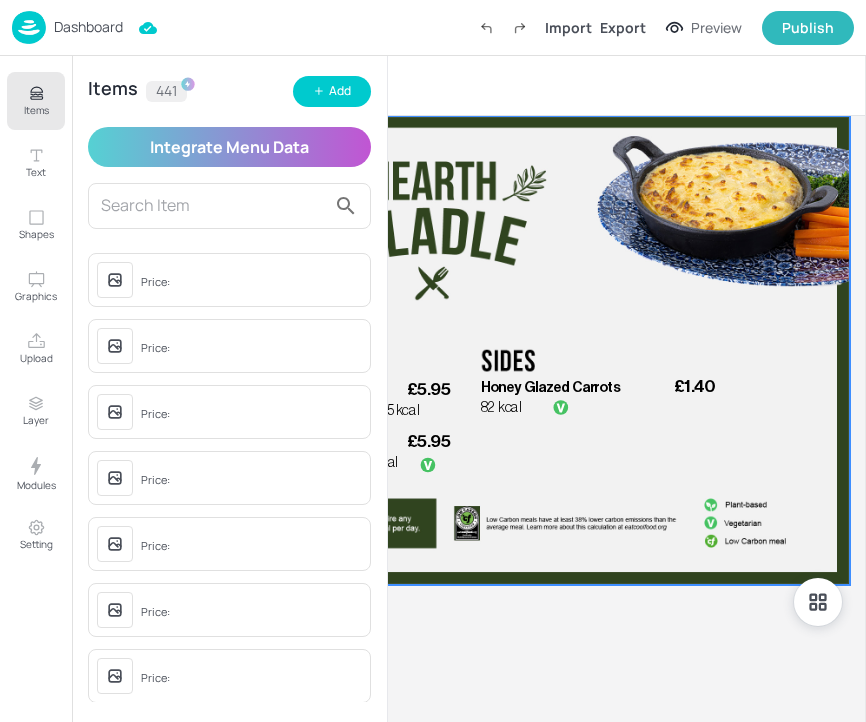 click at bounding box center [433, 350] 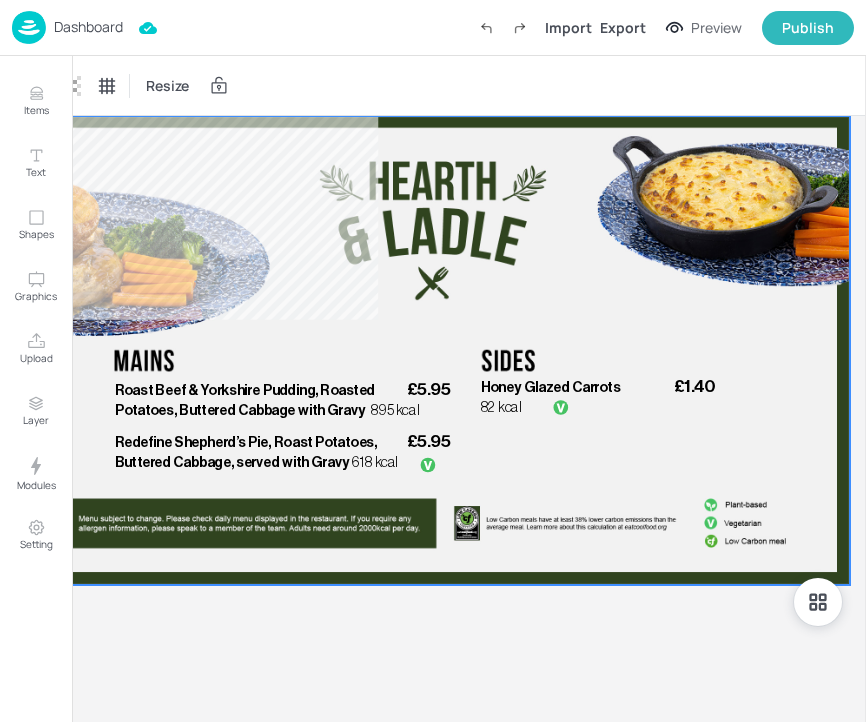 click on "Roast Beef & Yorkshire Pudding, Roasted Potatoes, Buttered Cabbage with Gravy" at bounding box center (245, 400) 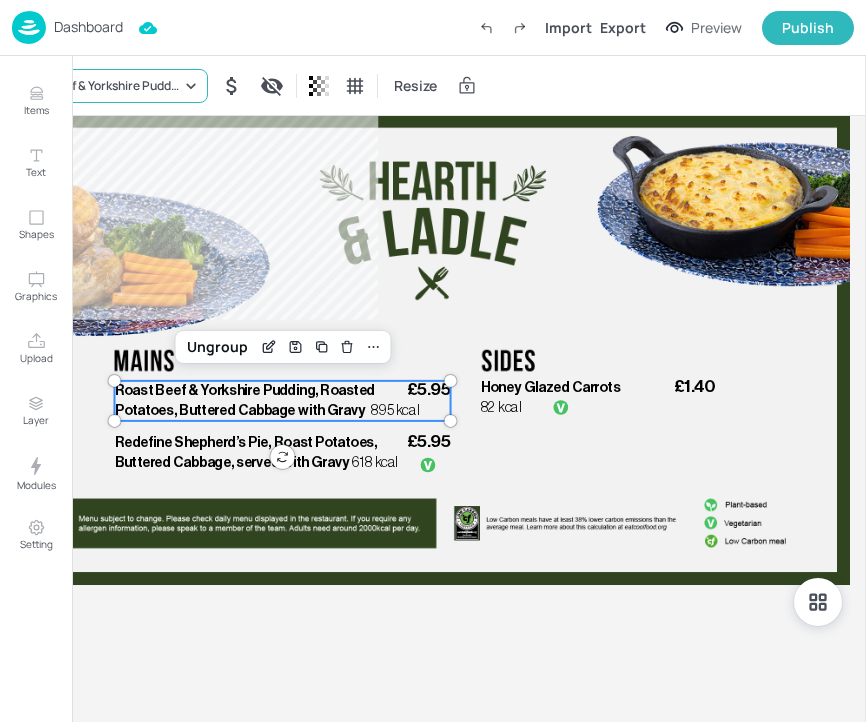 click on "Roast Beef & Yorkshire Pudding, Roasted Potatoes, Buttered Cabbage with Gravy" at bounding box center [98, 86] 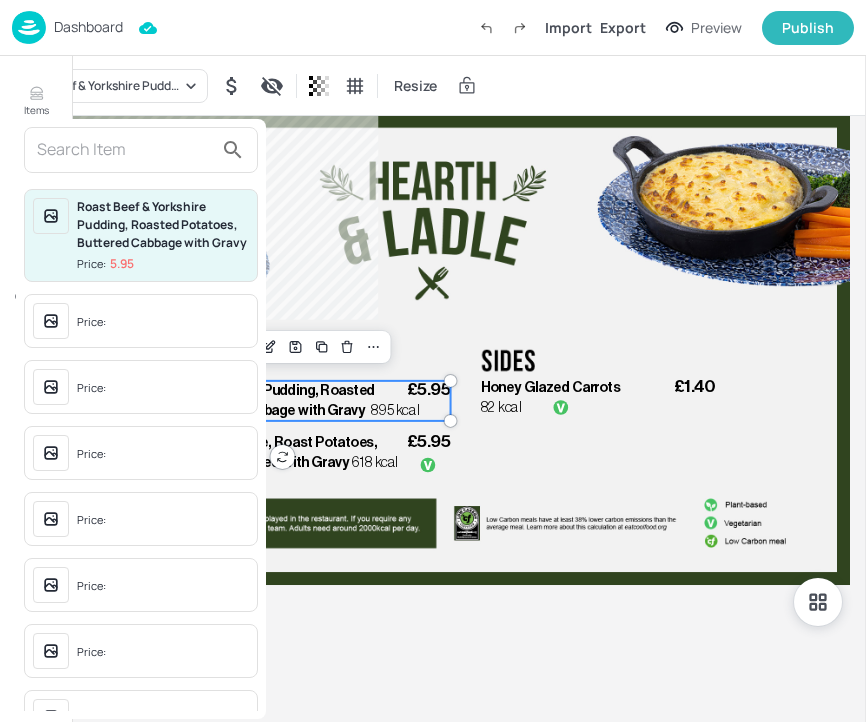 click at bounding box center [125, 150] 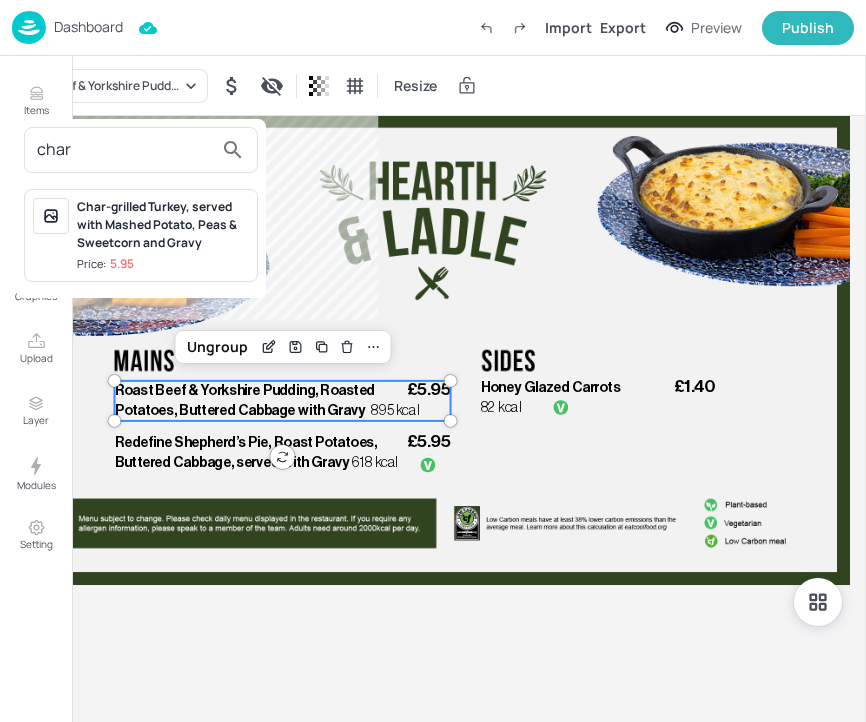 type on "char" 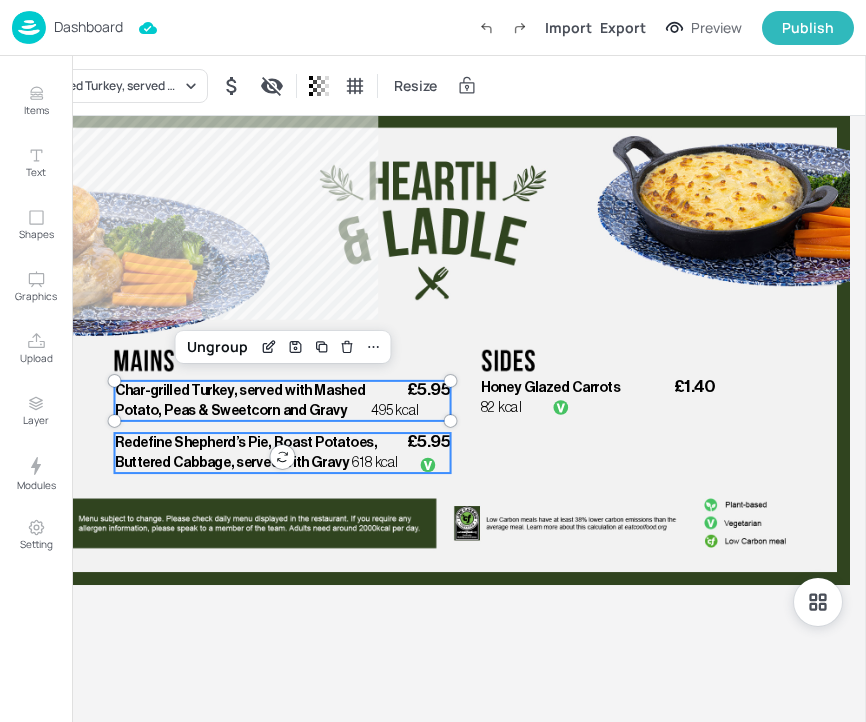 click on "618 kcal" at bounding box center [375, 463] 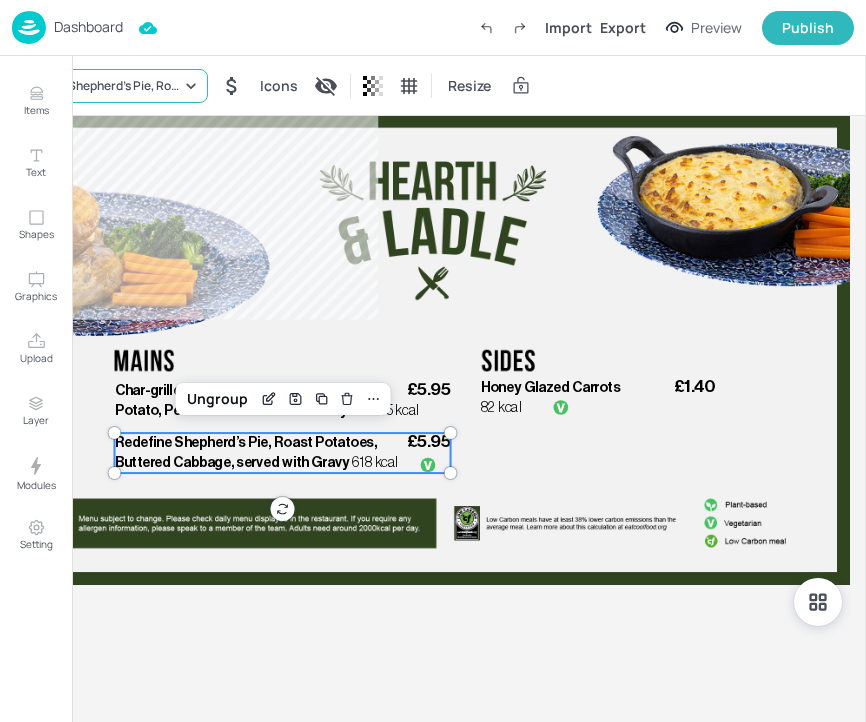 click on "Redefine Shepherd’s Pie, Roast Potatoes, Buttered Cabbage, served with Gravy" at bounding box center (98, 86) 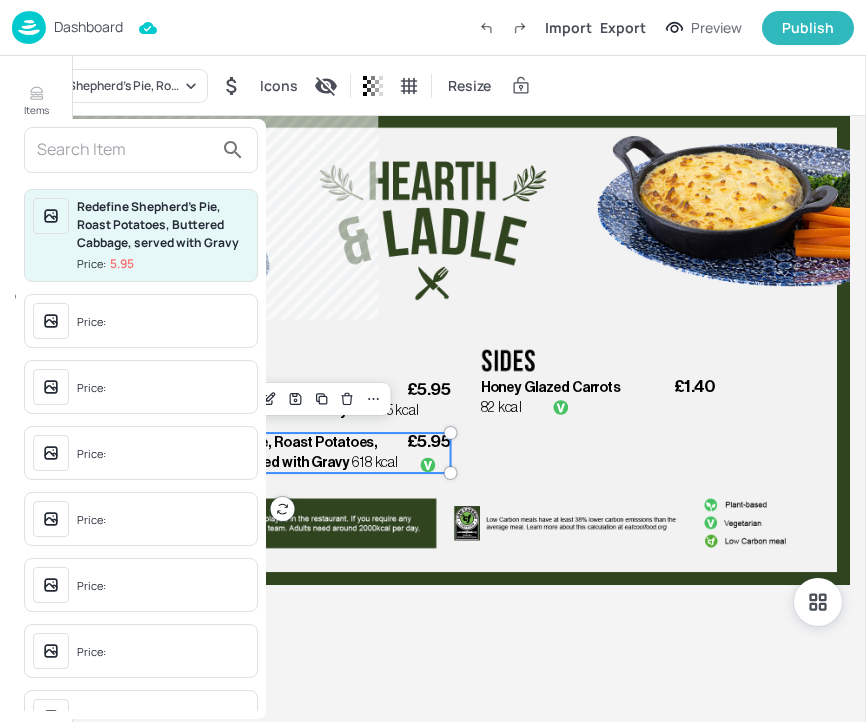 click at bounding box center [125, 150] 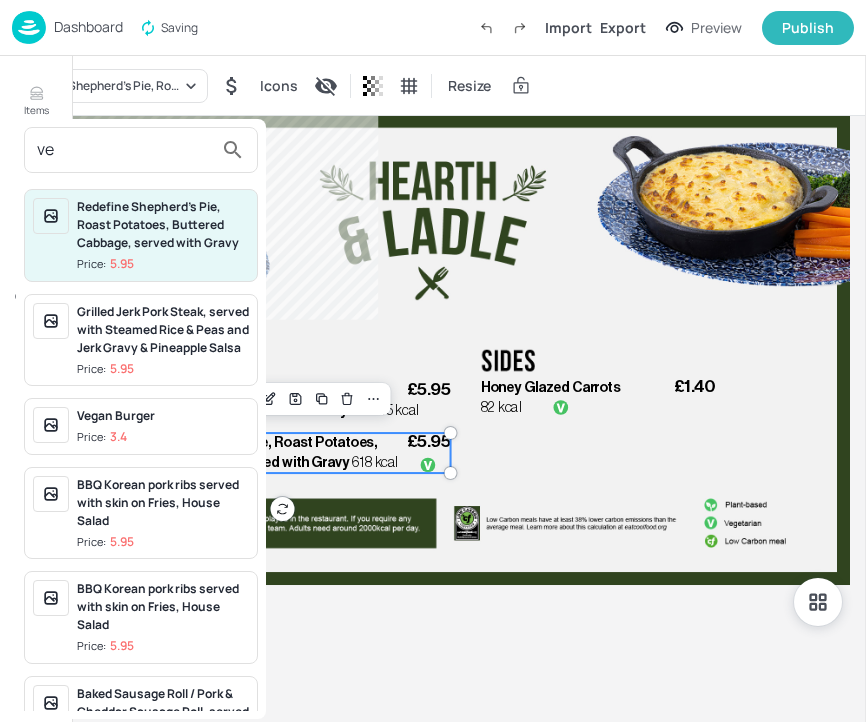 type on "v" 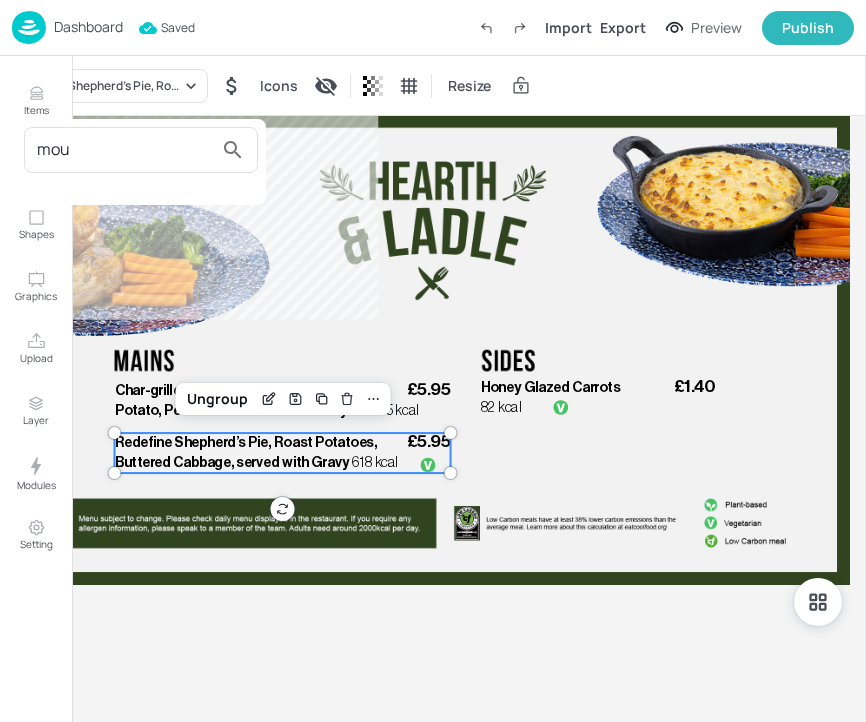 type on "mou" 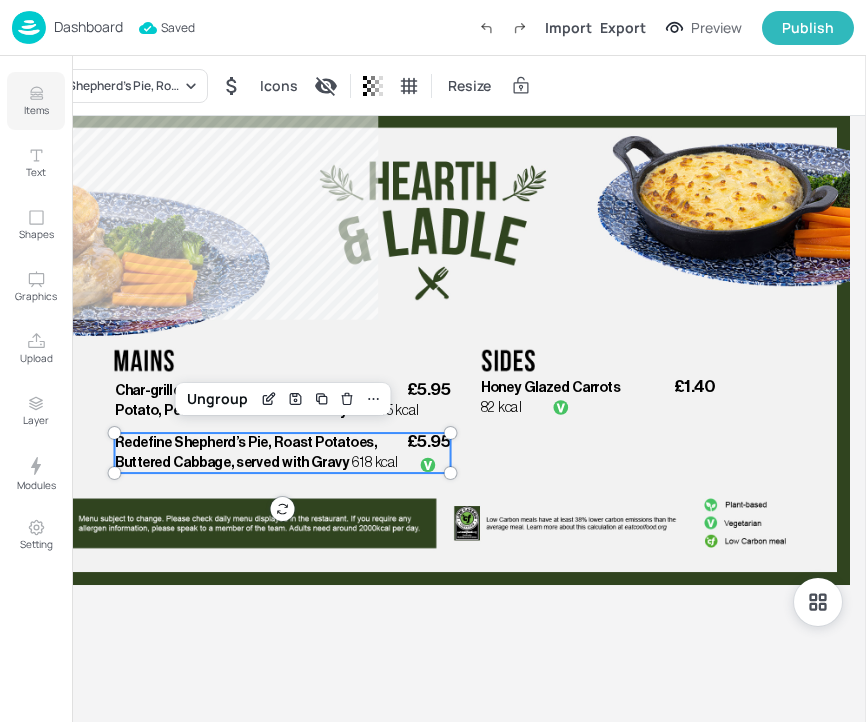 click on "Items" at bounding box center [36, 110] 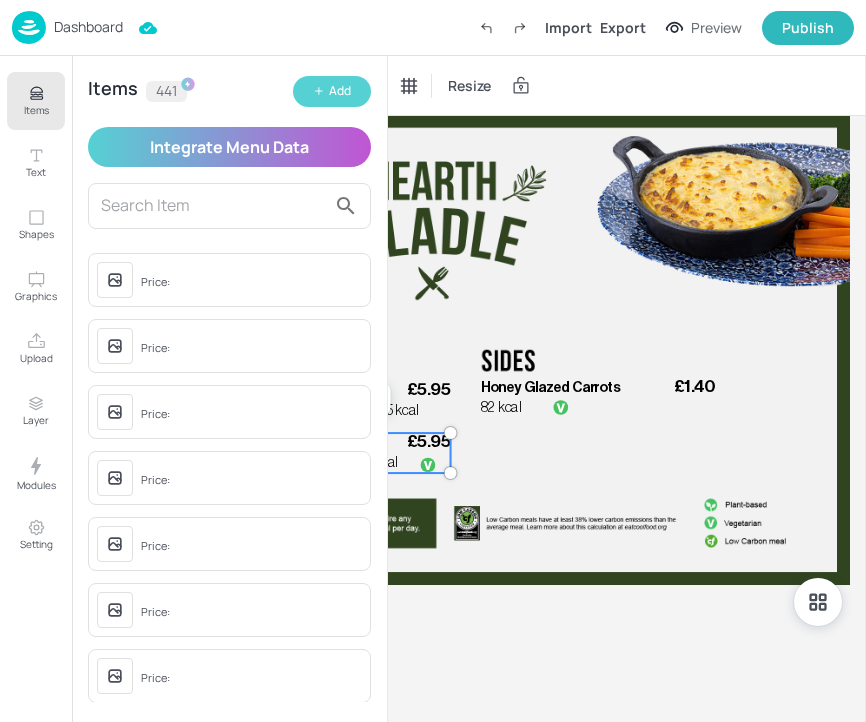 click 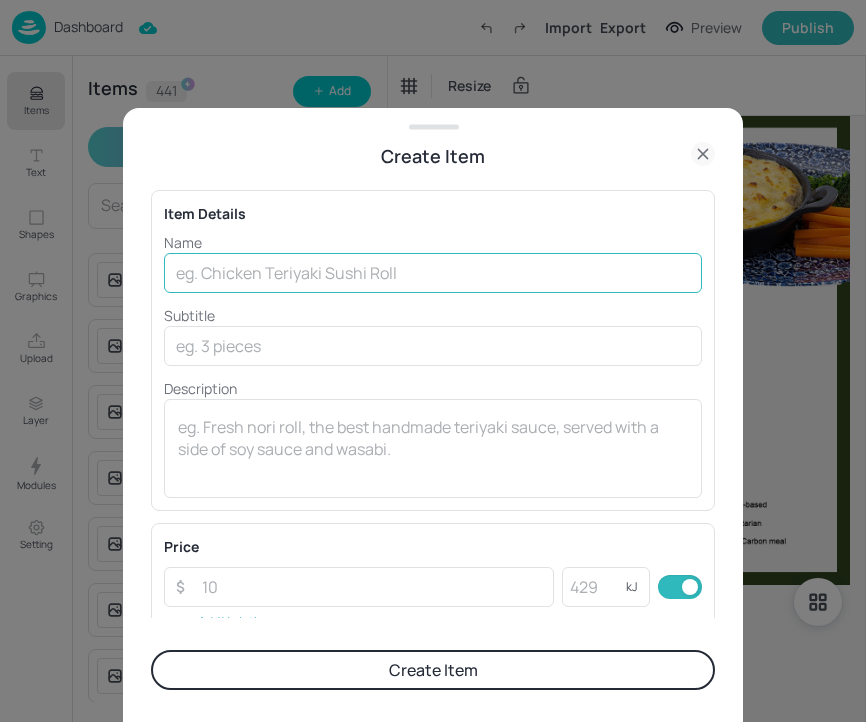 click at bounding box center [433, 273] 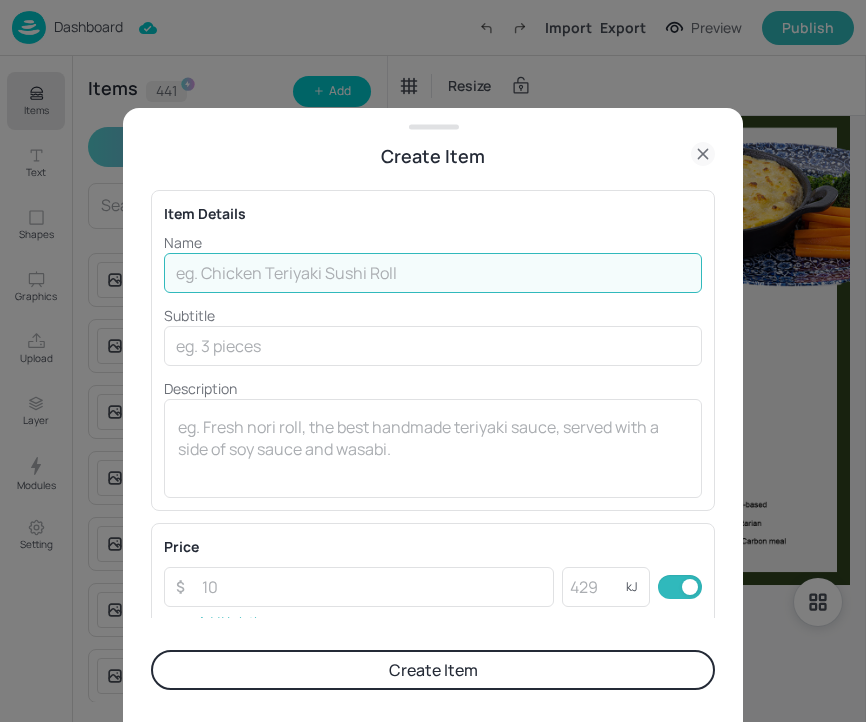 paste on "Vegetarian Moussaka, served with Peas & Sweetcorn" 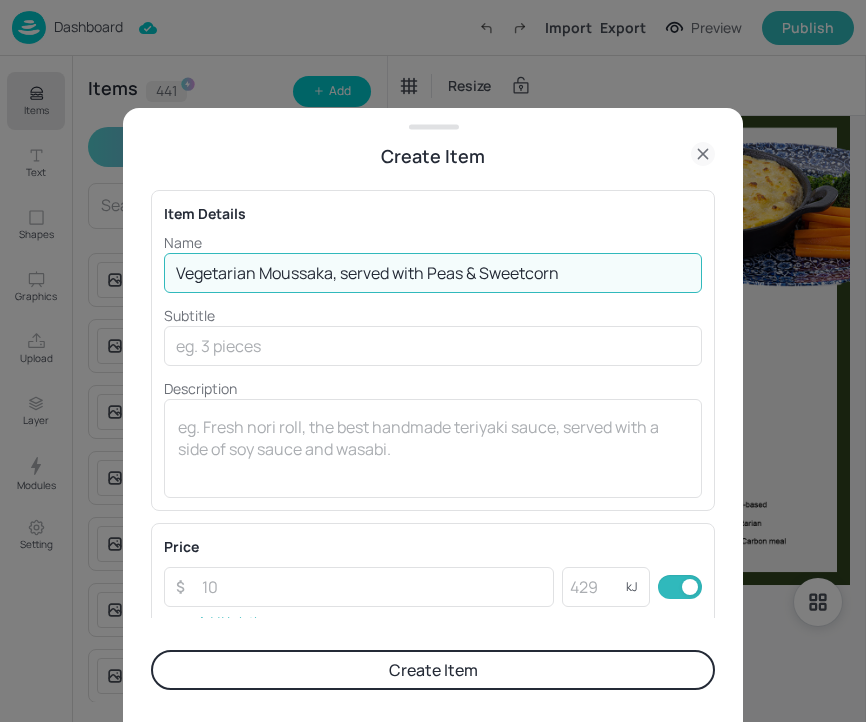 type on "Vegetarian Moussaka, served with Peas & Sweetcorn" 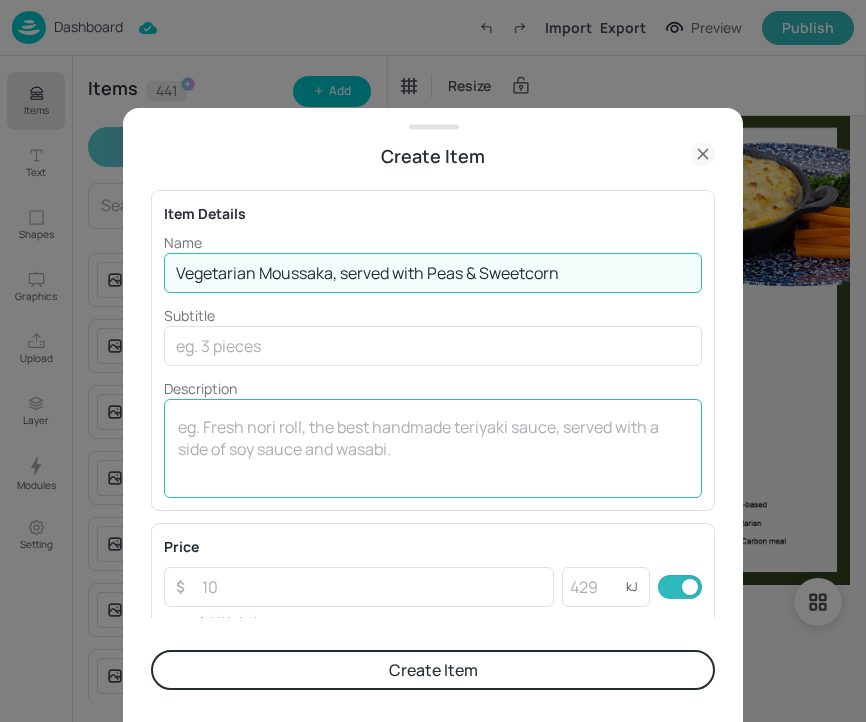 click at bounding box center [433, 449] 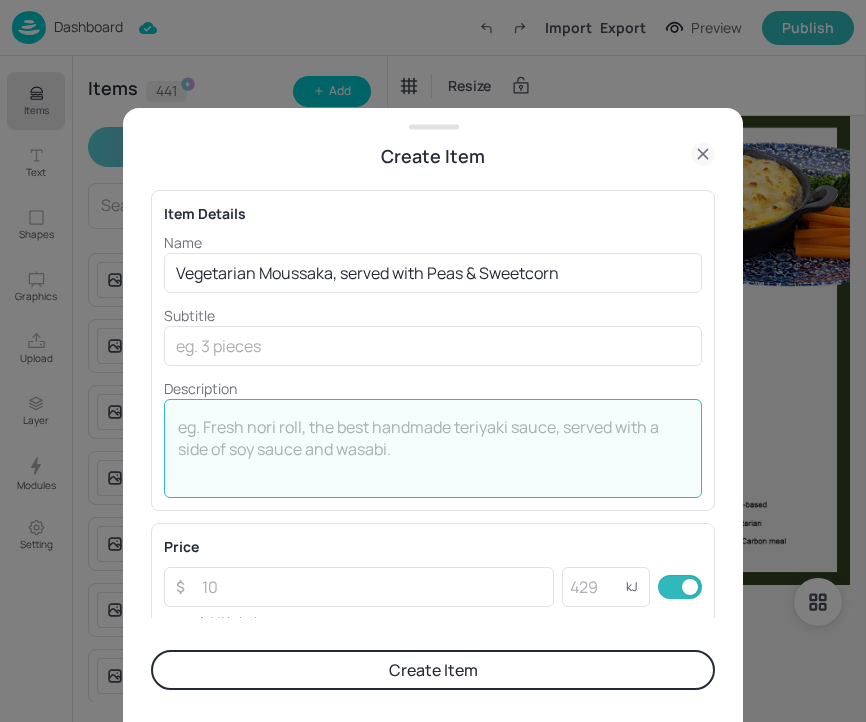 paste on "581 Kcal" 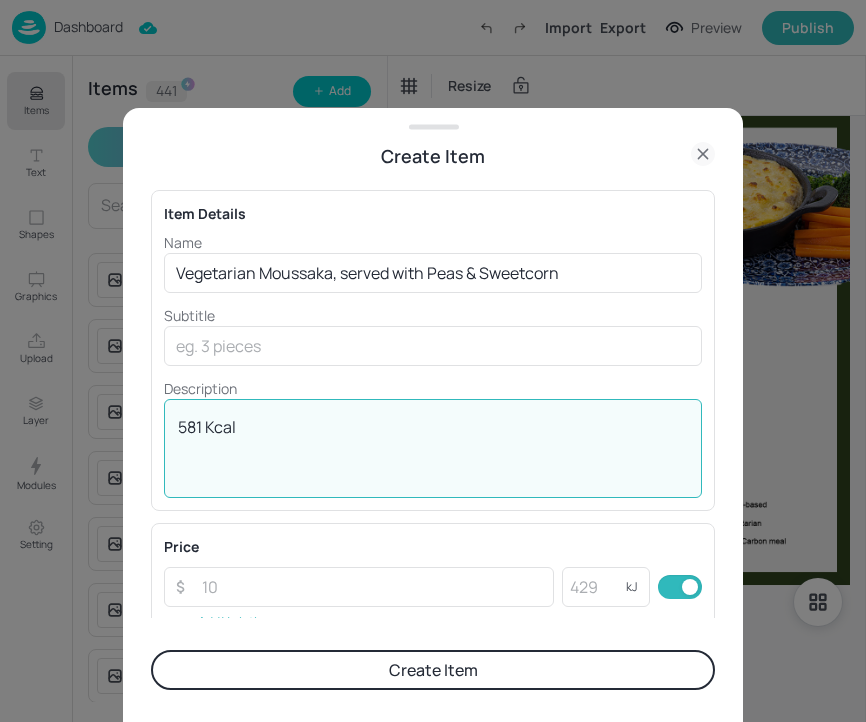 click on "581 Kcal" at bounding box center (433, 449) 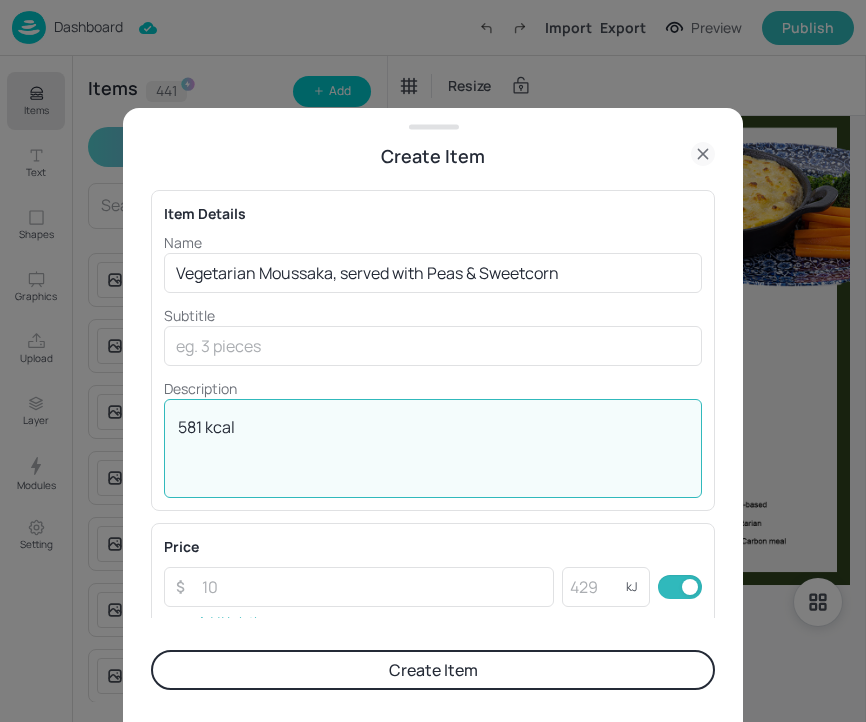scroll, scrollTop: 11, scrollLeft: 0, axis: vertical 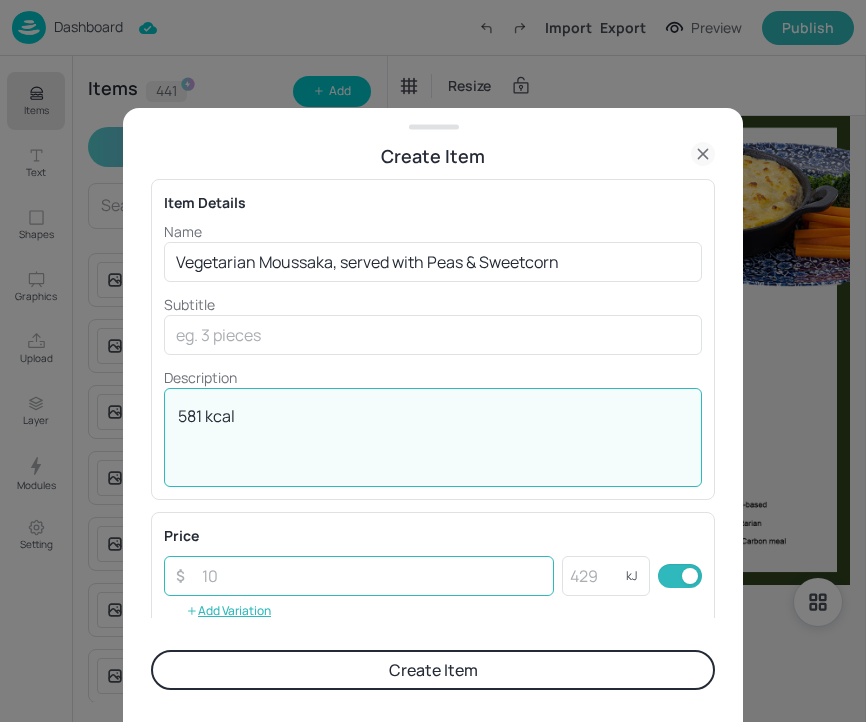 type on "581 kcal" 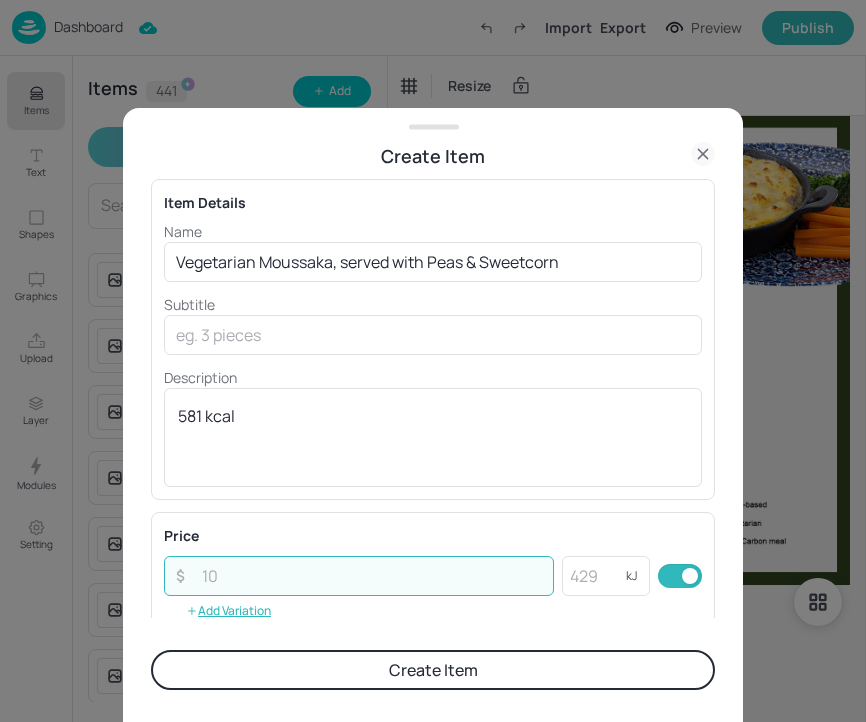 click at bounding box center [372, 576] 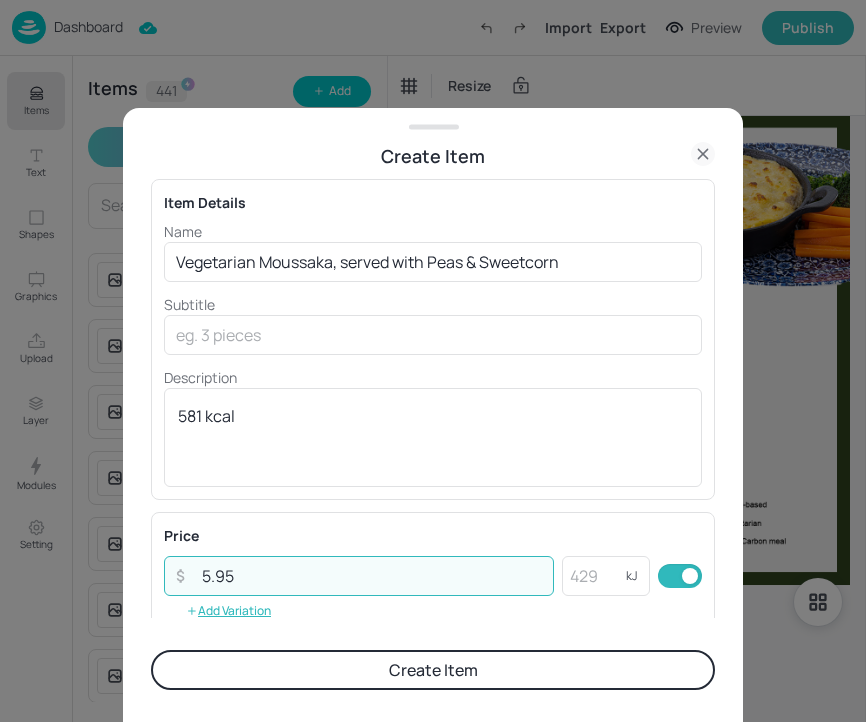 type on "5.95" 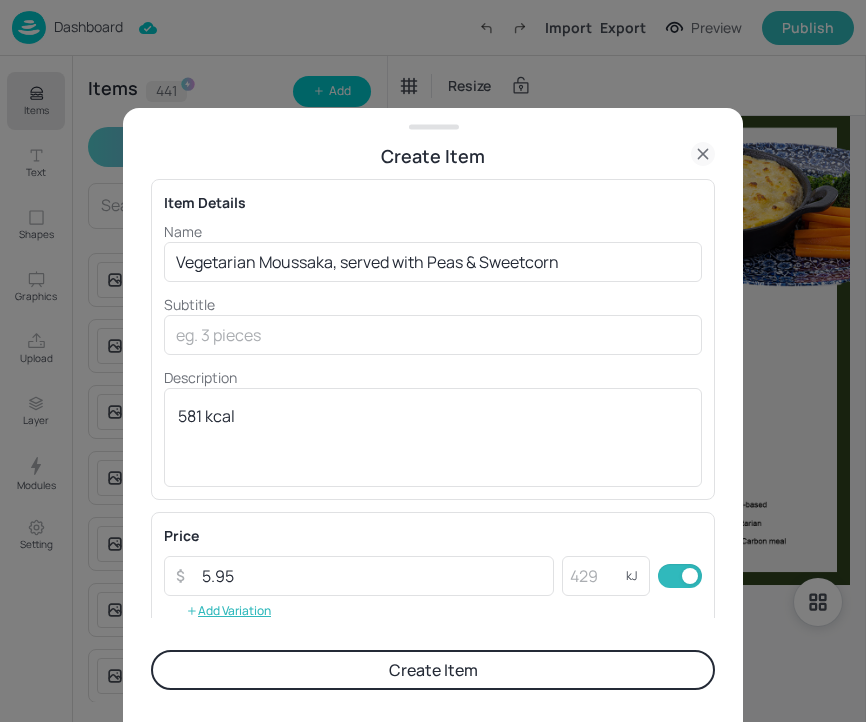 click on "Create Item" at bounding box center (433, 670) 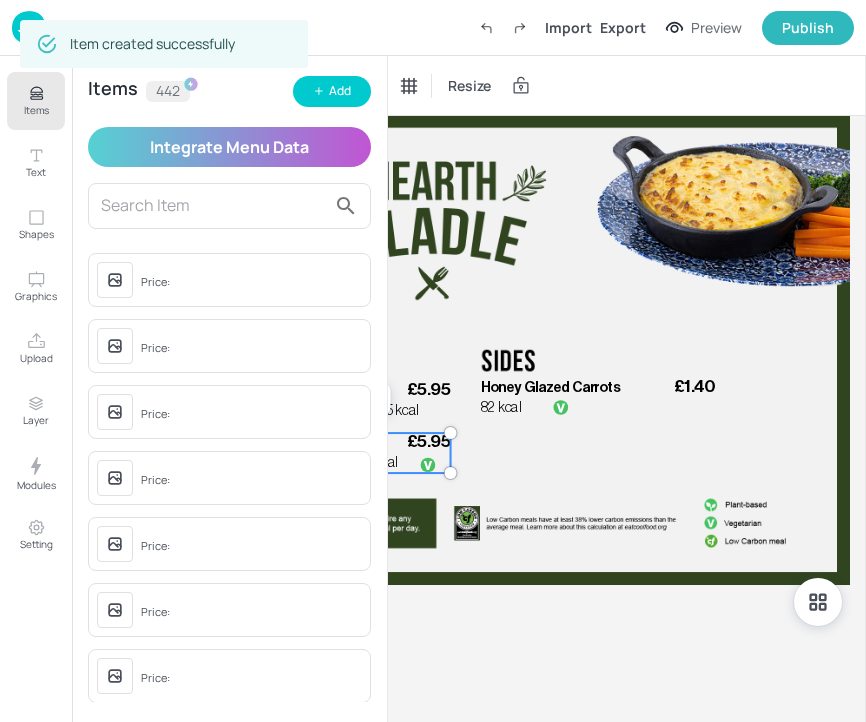 click on "Items" at bounding box center [36, 101] 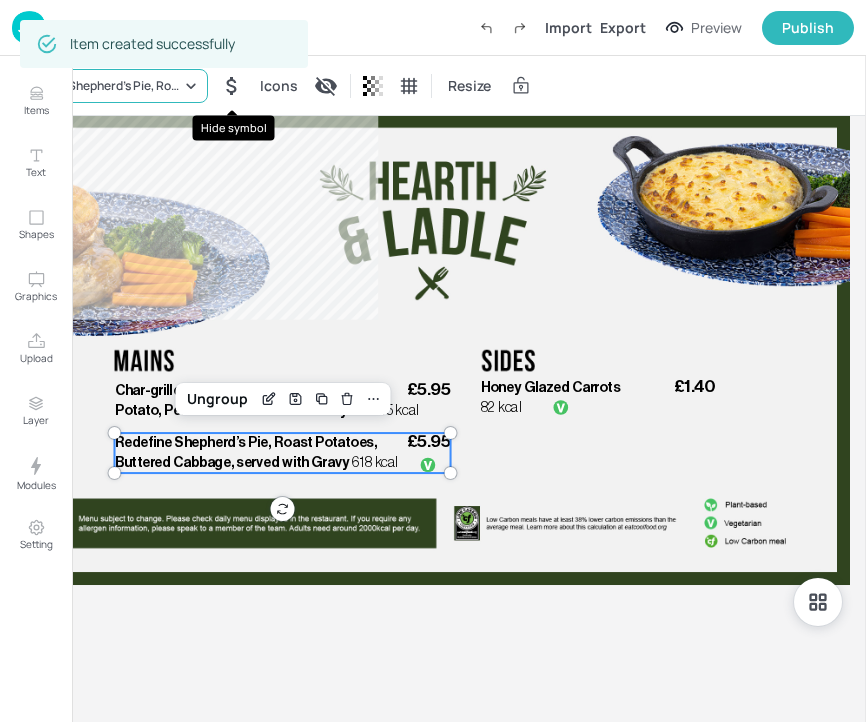 click on "Redefine Shepherd’s Pie, Roast Potatoes, Buttered Cabbage, served with Gravy" at bounding box center (98, 86) 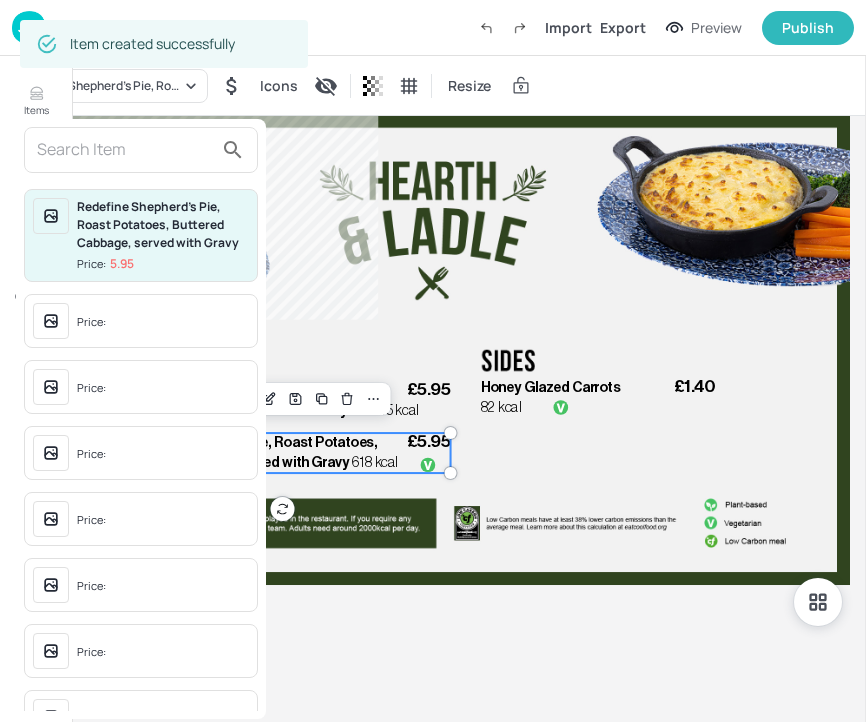 click at bounding box center (125, 150) 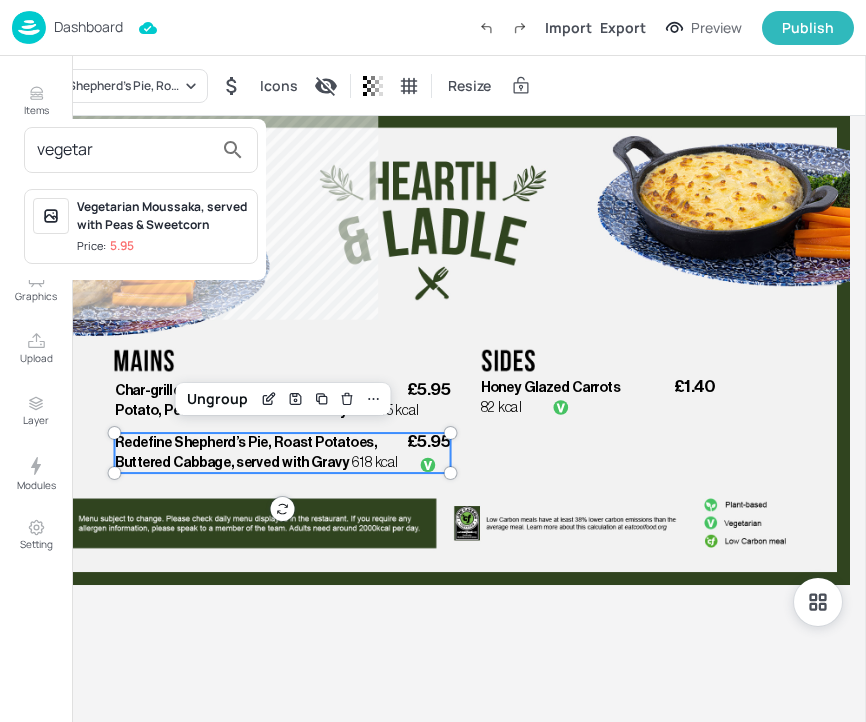 type on "vegetar" 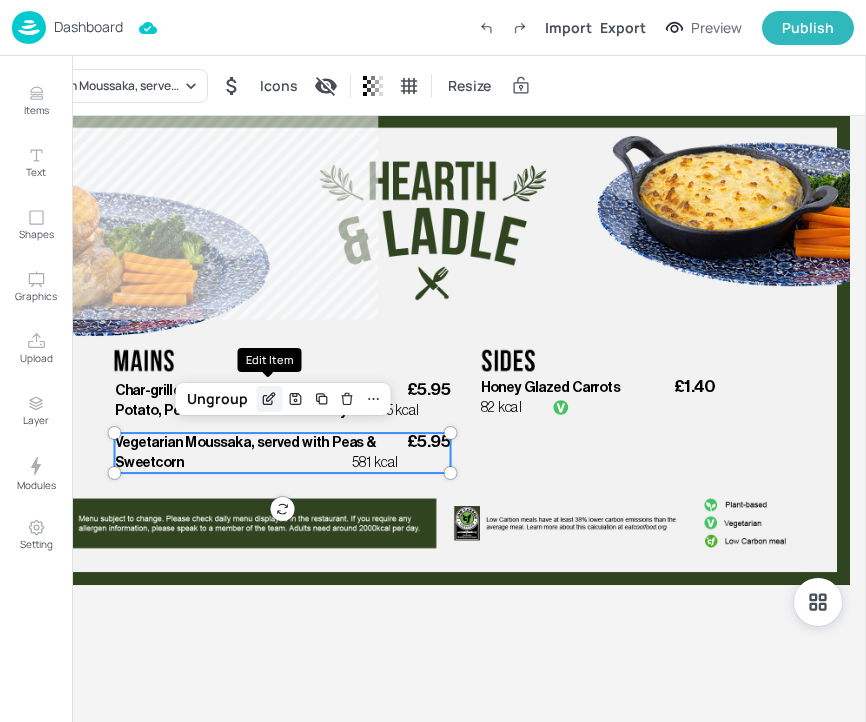 click 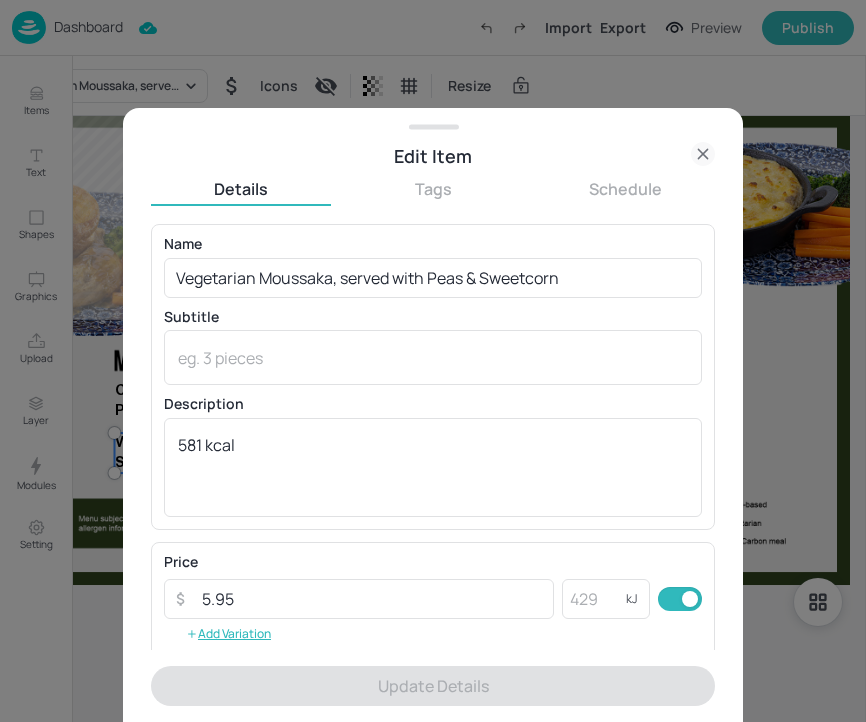 scroll, scrollTop: 315, scrollLeft: 0, axis: vertical 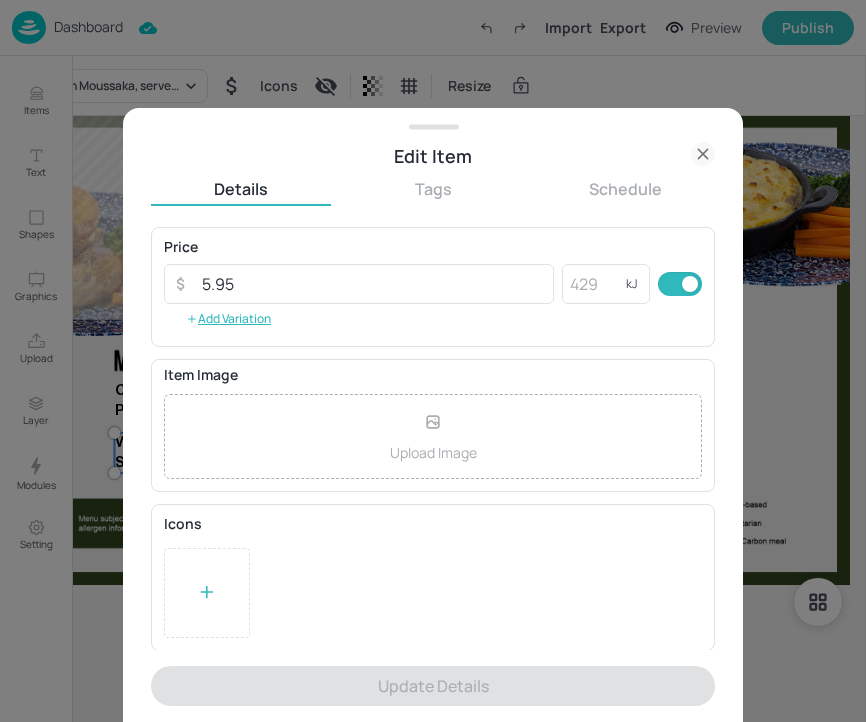 click 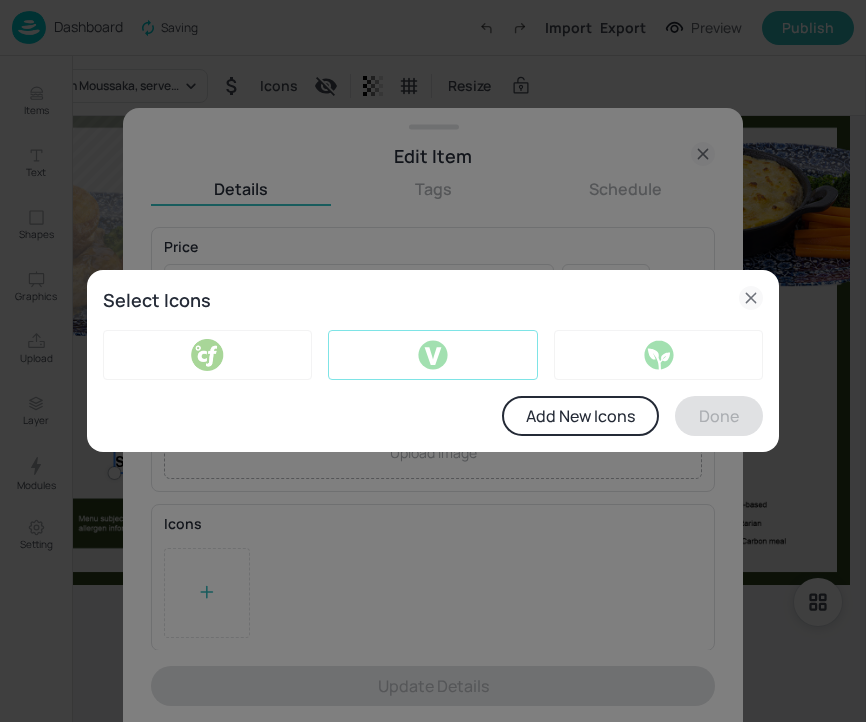 click at bounding box center (433, 355) 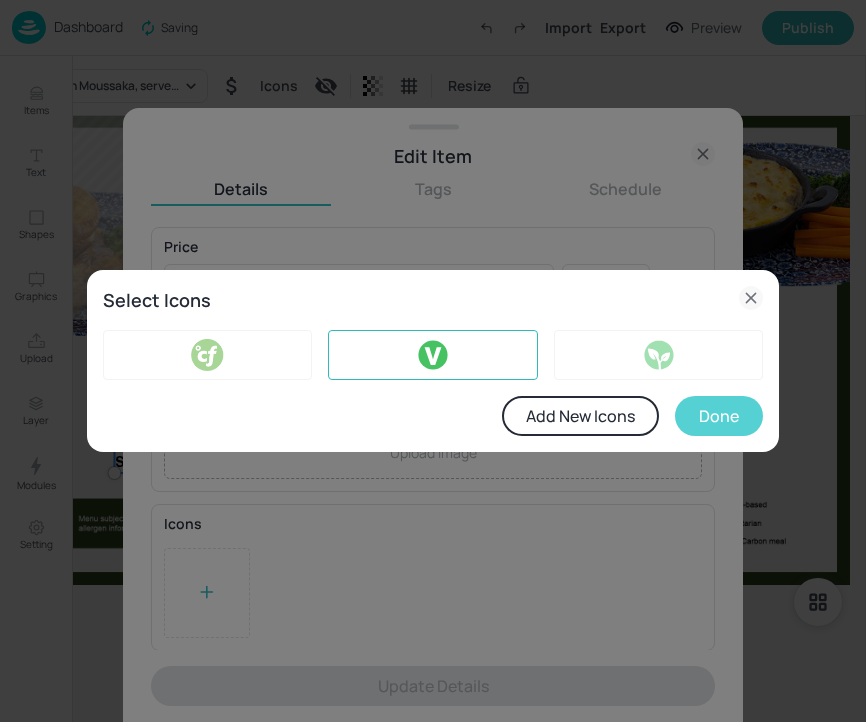 click on "Done" at bounding box center [719, 416] 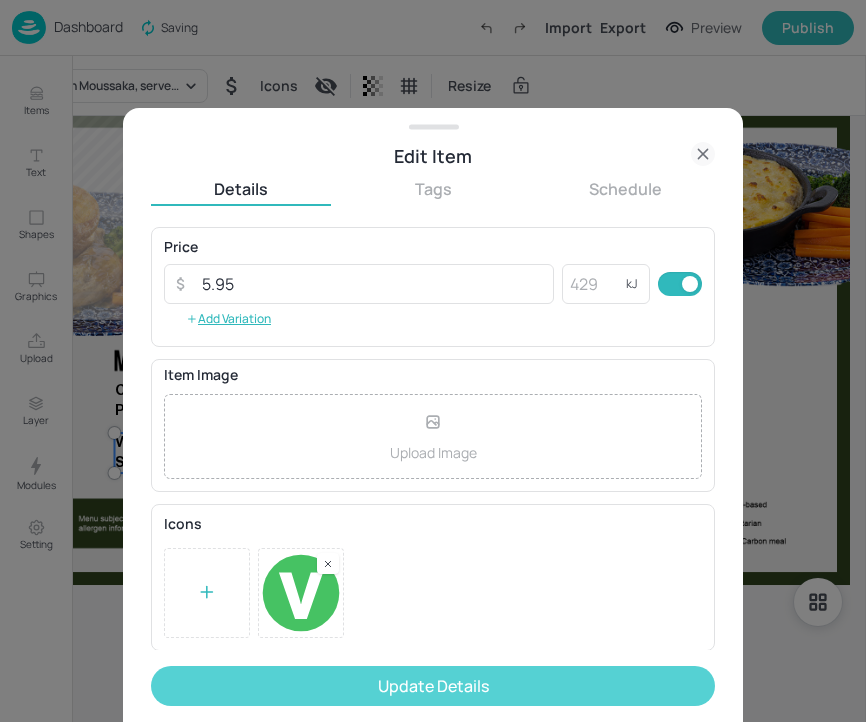 click on "Update Details" at bounding box center [433, 686] 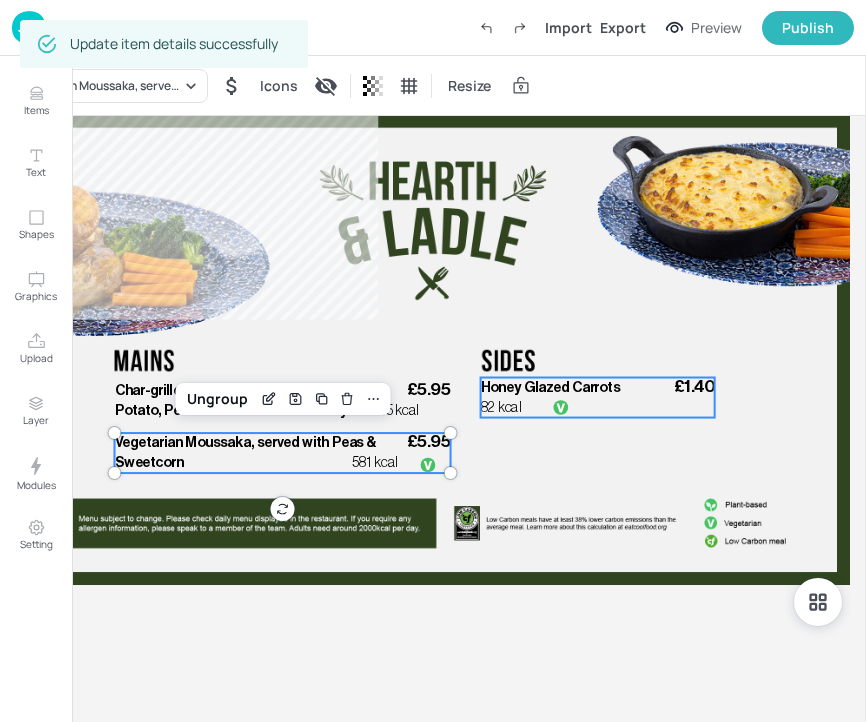click on "£1.40 Honey Glazed Carrots  82 kcal" at bounding box center (598, 398) 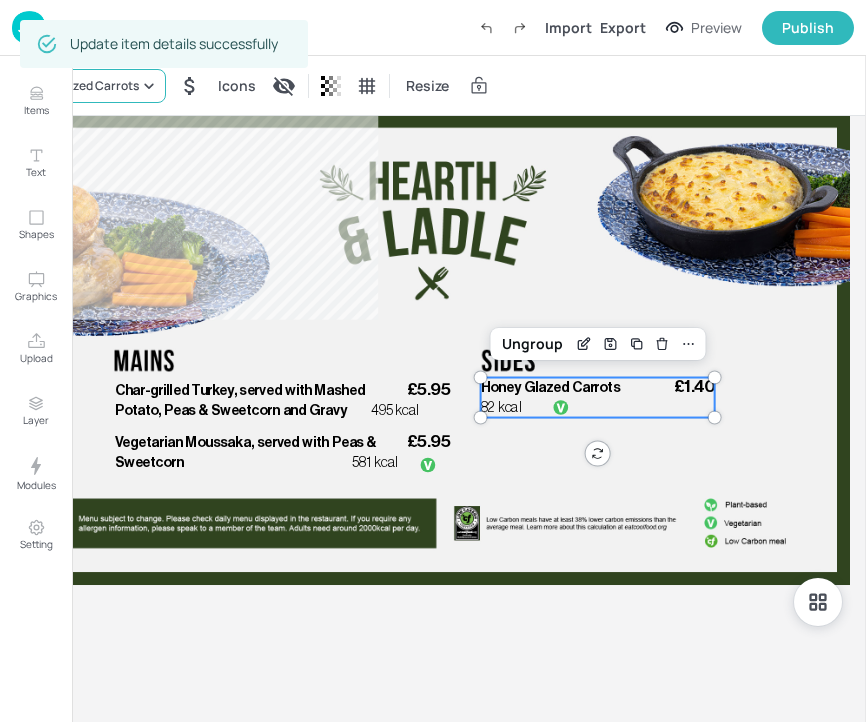 click 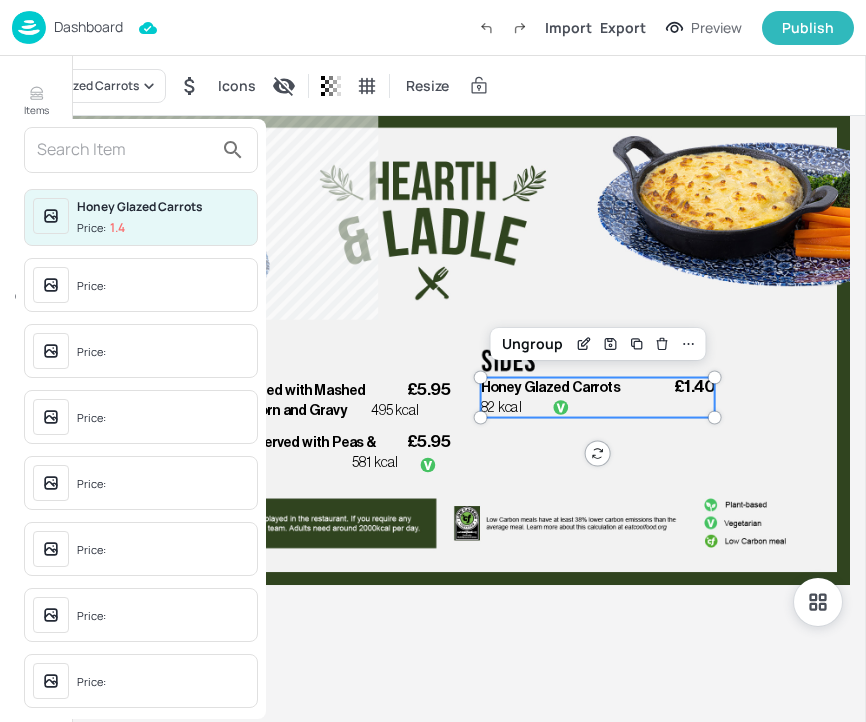 click at bounding box center (125, 150) 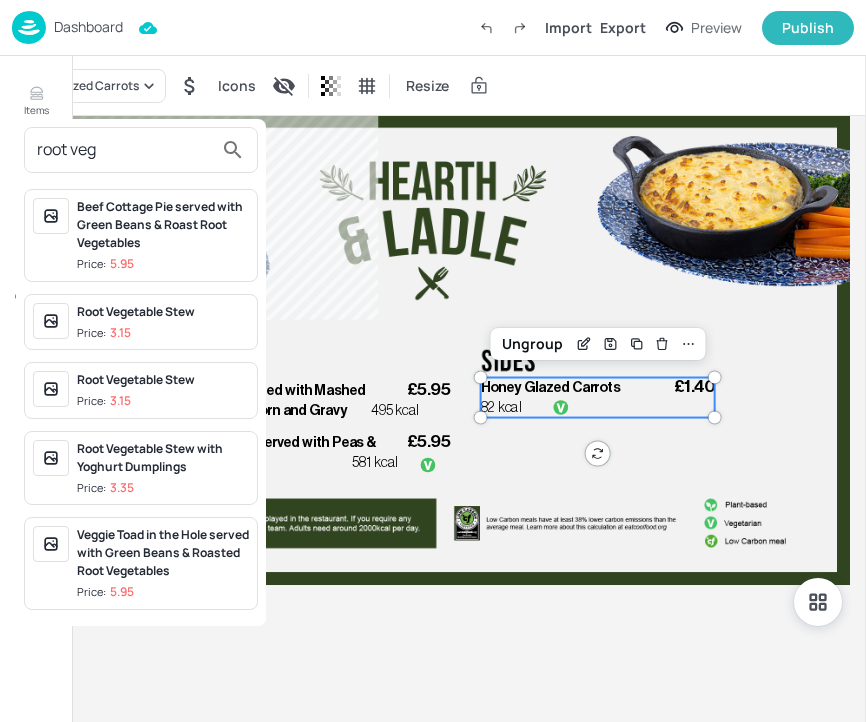 type on "root veg" 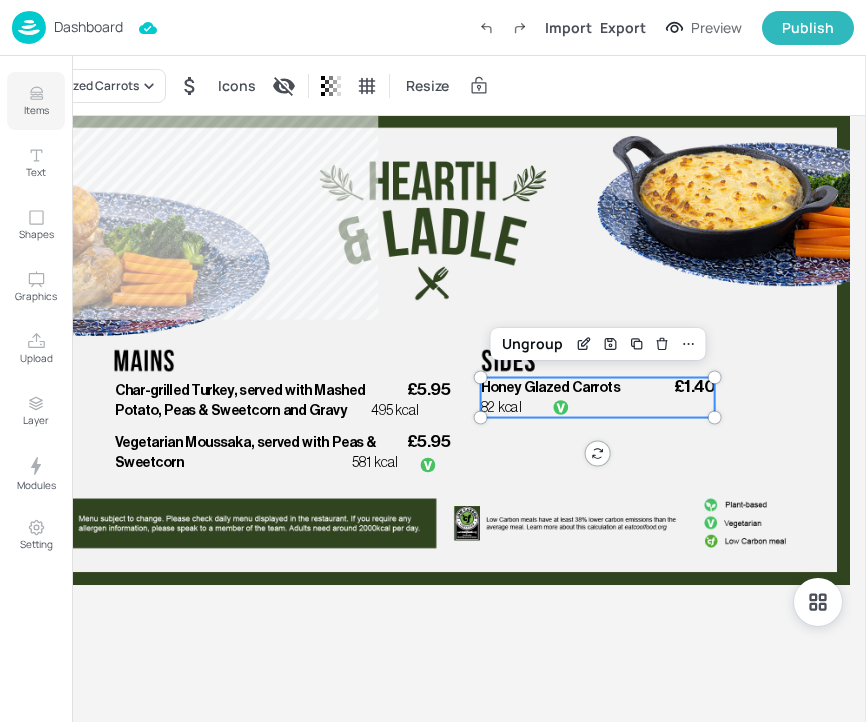 click on "Items" at bounding box center (36, 110) 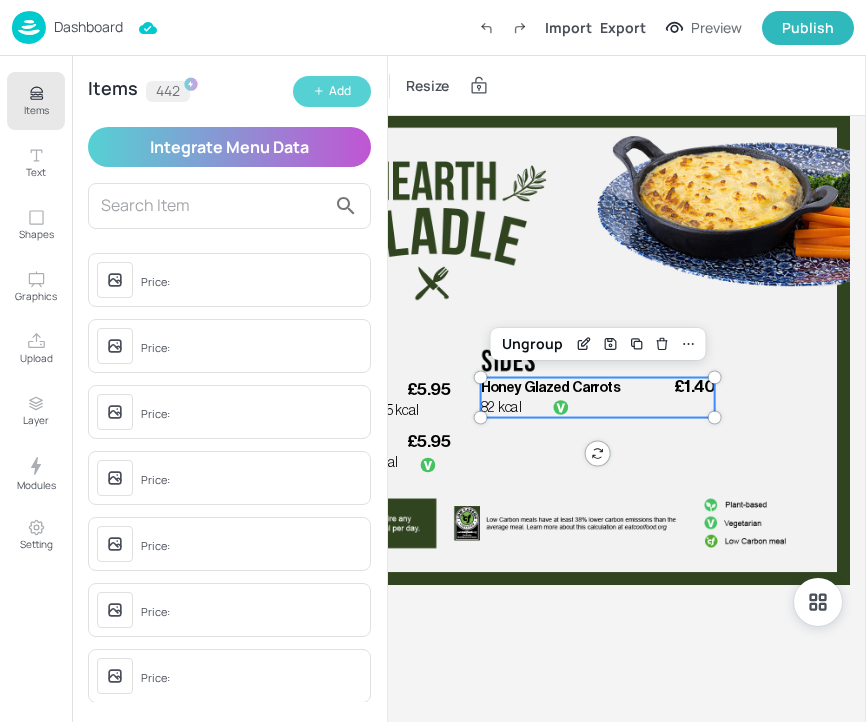 click on "Add" at bounding box center [340, 91] 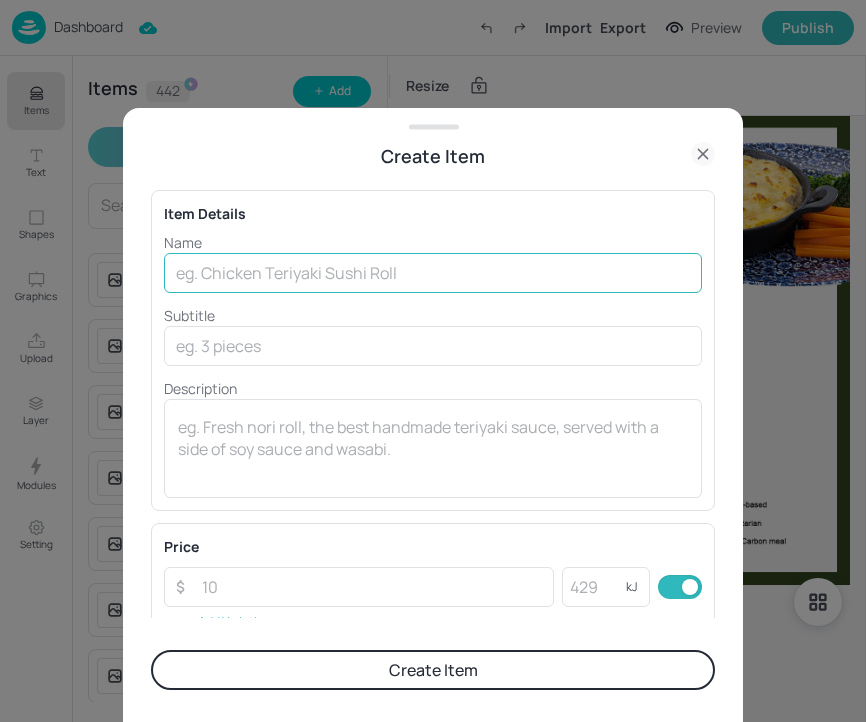 click at bounding box center (433, 273) 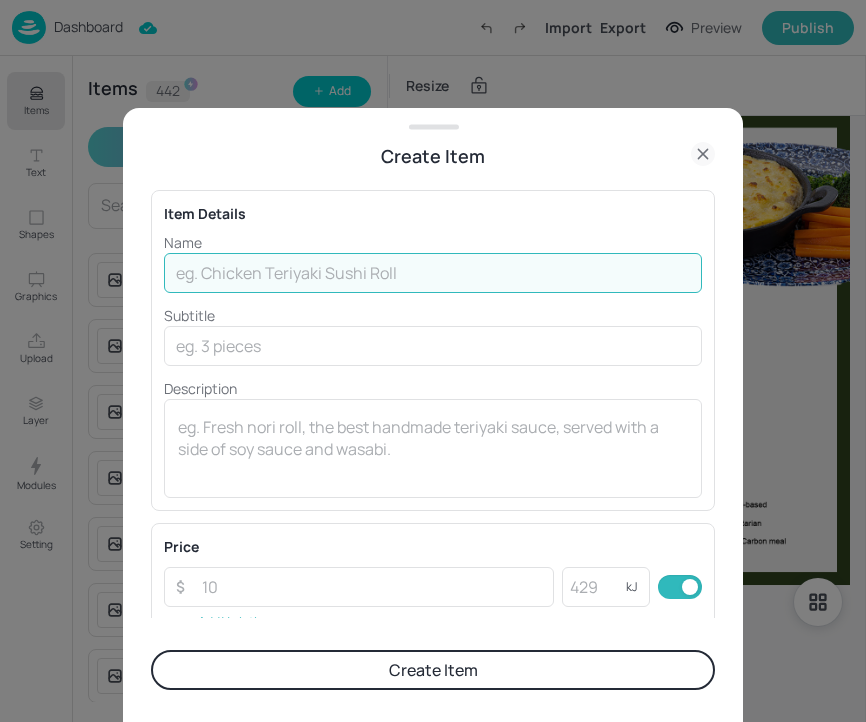 paste on "Roasted Root Vegetable" 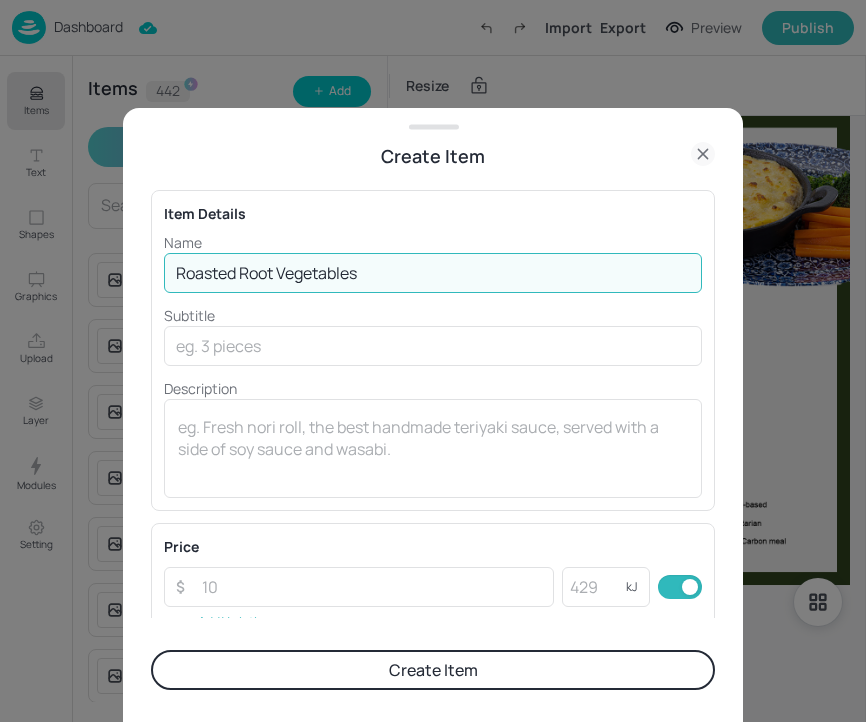 type on "Roasted Root Vegetables" 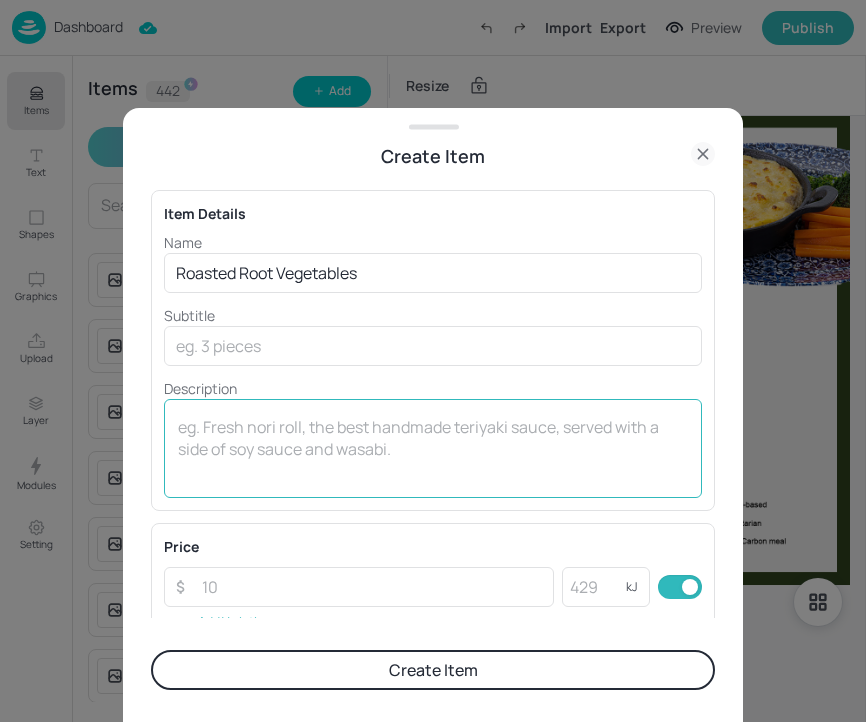 click at bounding box center [433, 449] 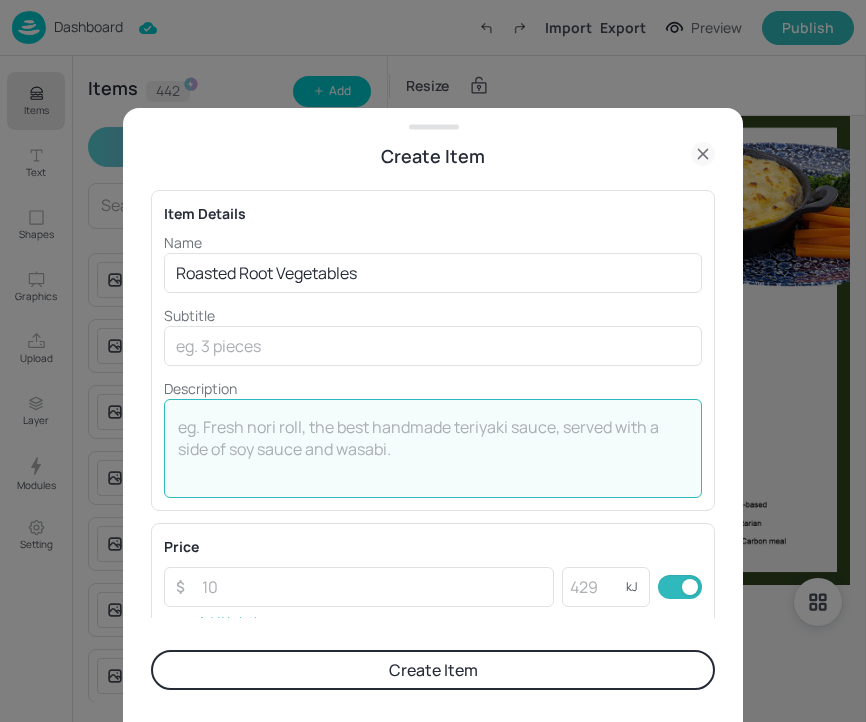 paste on "61 Kcal" 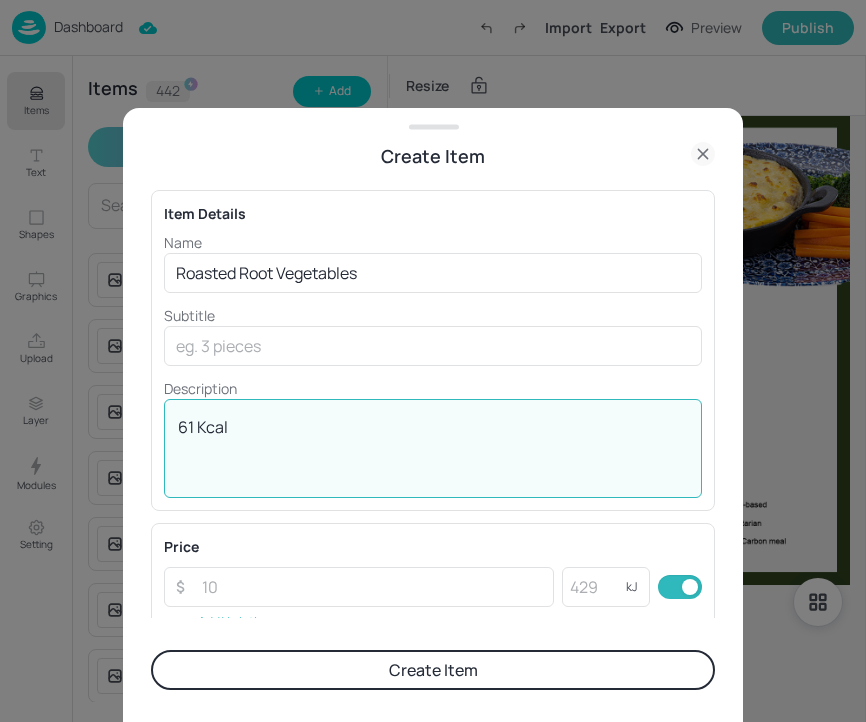 drag, startPoint x: 416, startPoint y: 422, endPoint x: 233, endPoint y: 422, distance: 183 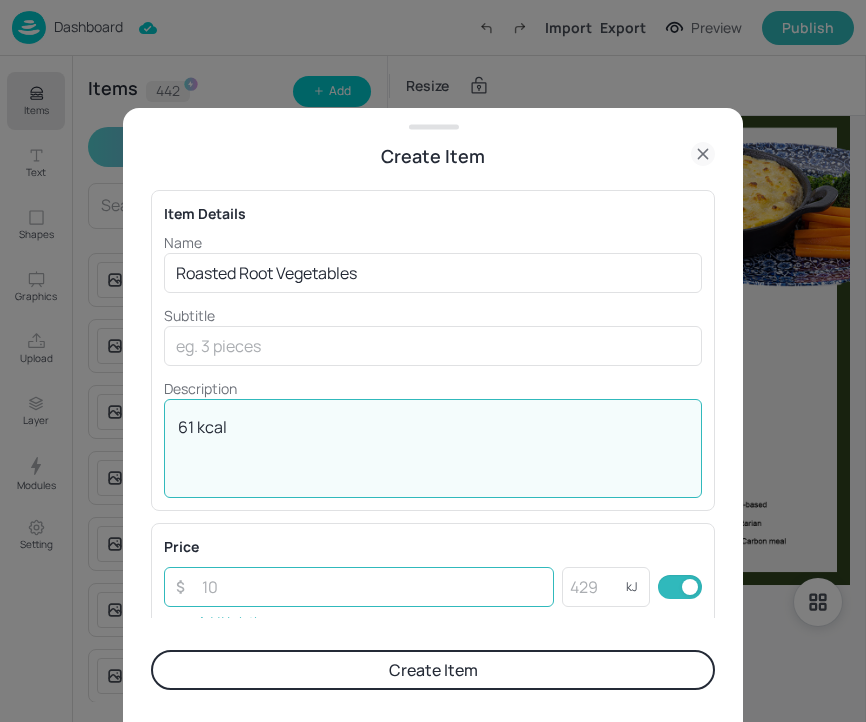 type on "61 kcal" 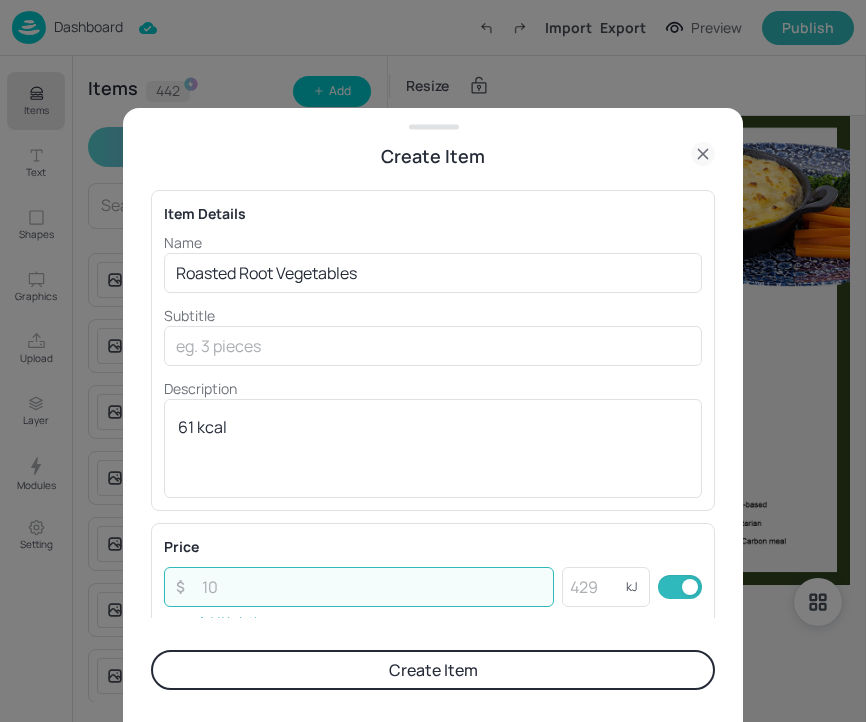 click at bounding box center (372, 587) 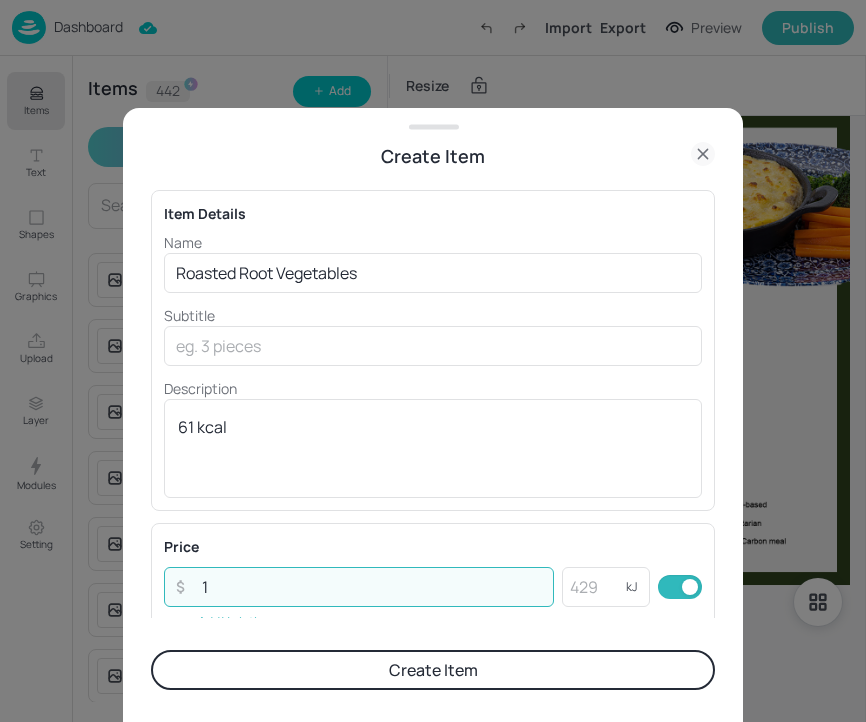 type on "1.4" 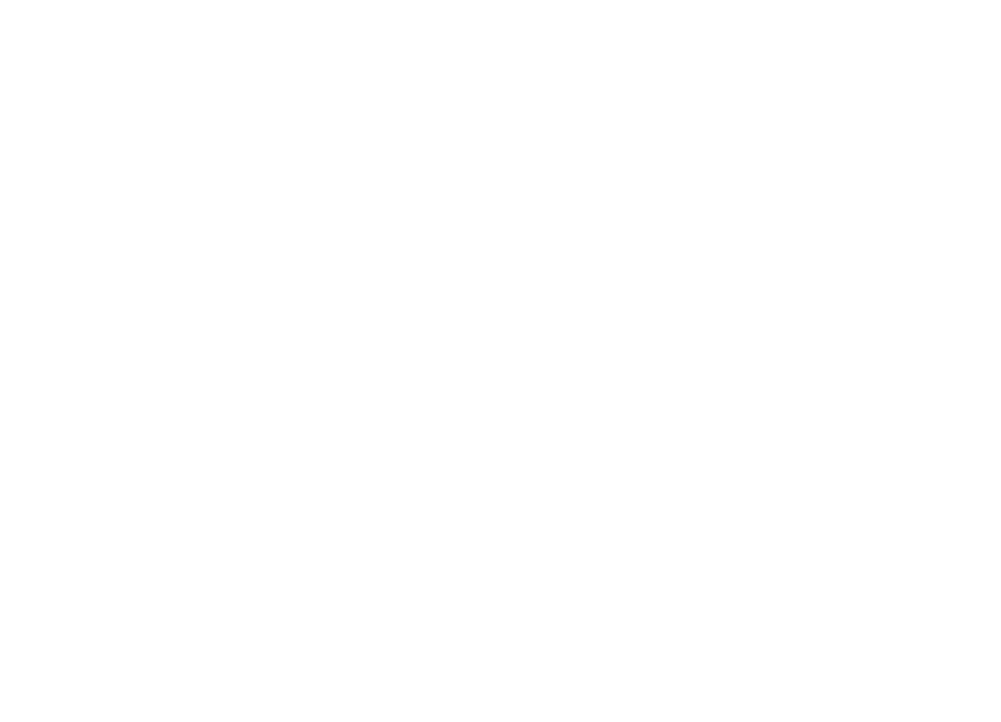 scroll, scrollTop: 0, scrollLeft: 0, axis: both 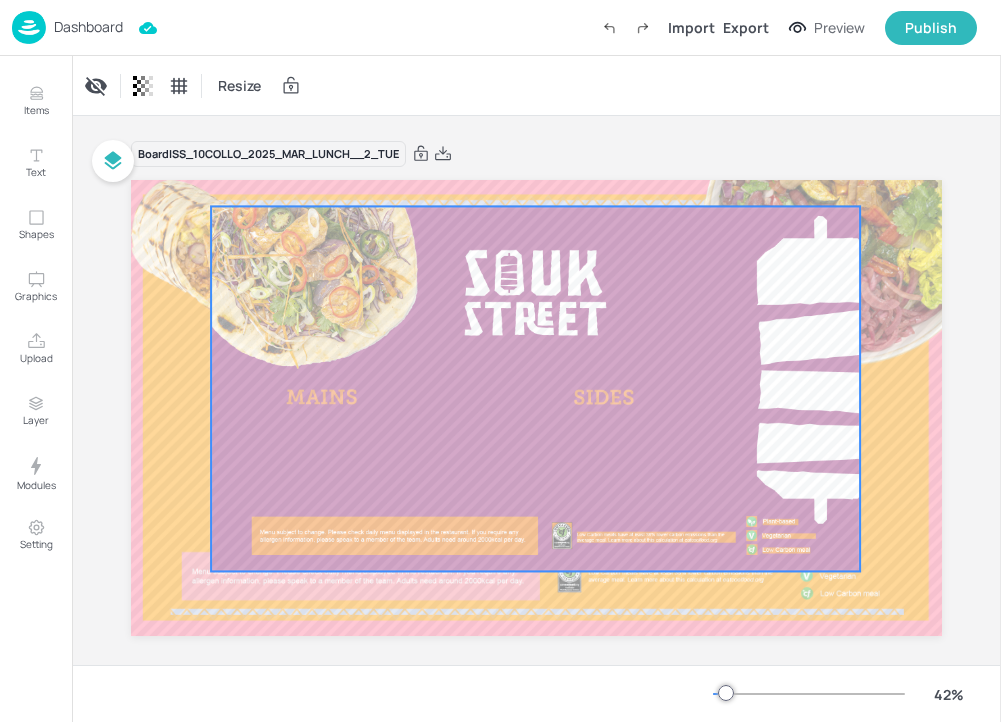 drag, startPoint x: 490, startPoint y: 374, endPoint x: 487, endPoint y: 353, distance: 21.213203 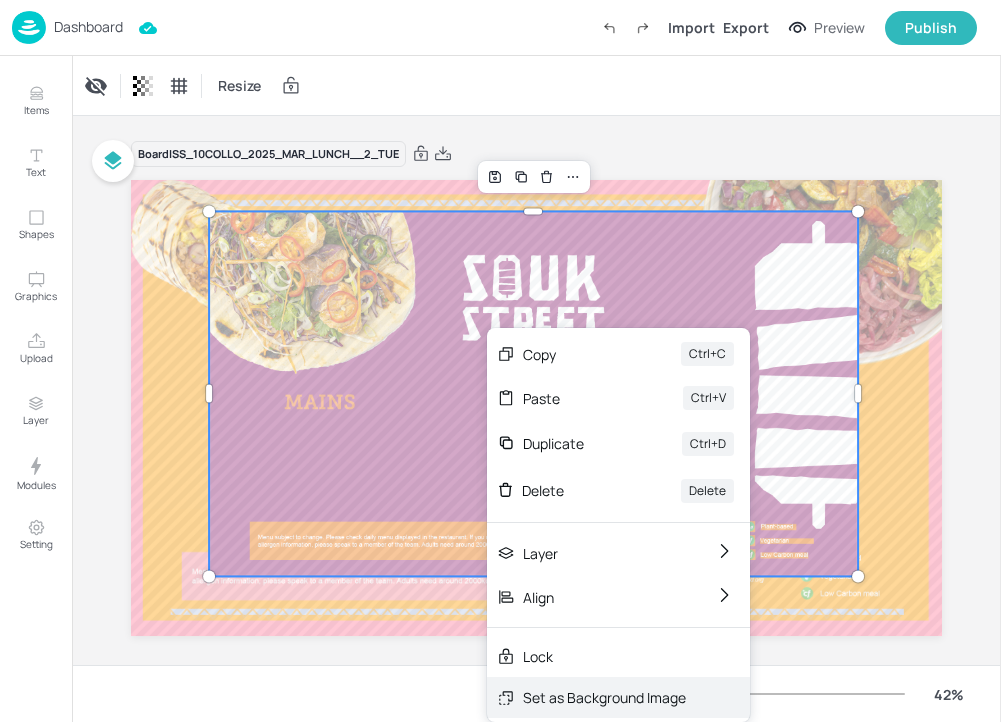 click on "Set as Background Image" at bounding box center (618, 697) 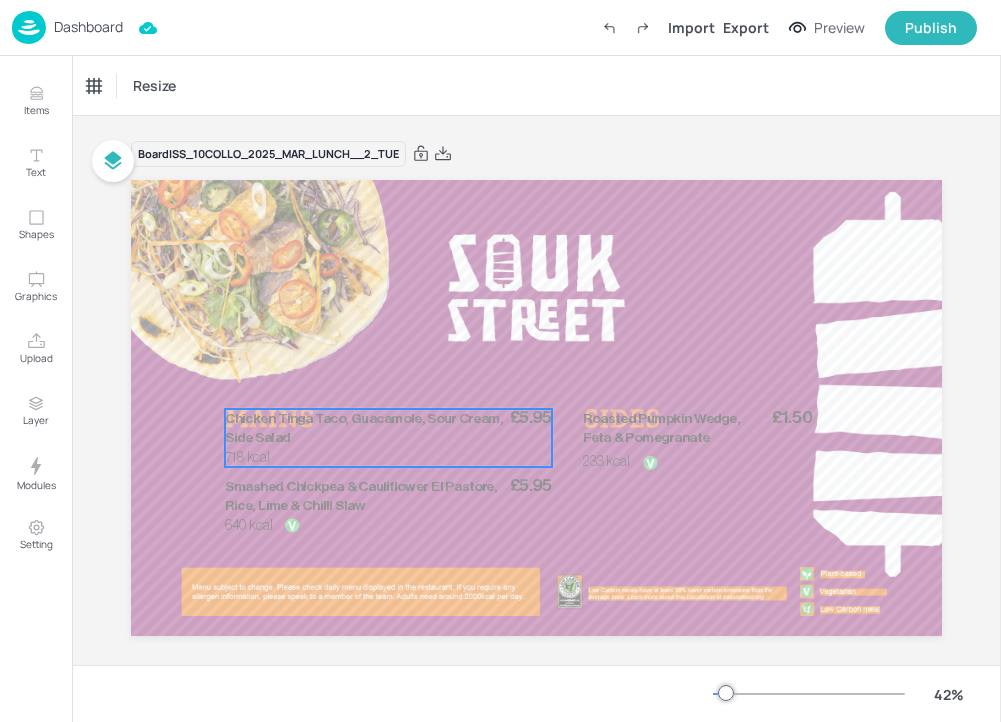 click on "Chicken Tinga Taco, Guacamole, Sour Cream, Side Salad" at bounding box center (365, 428) 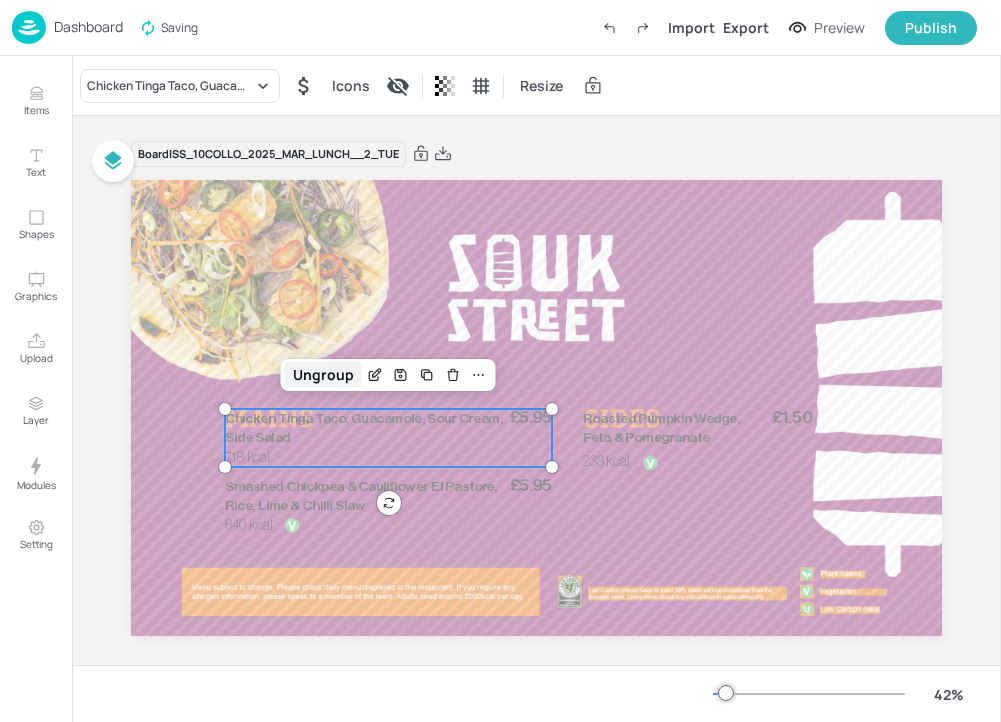 click on "Ungroup" at bounding box center [323, 375] 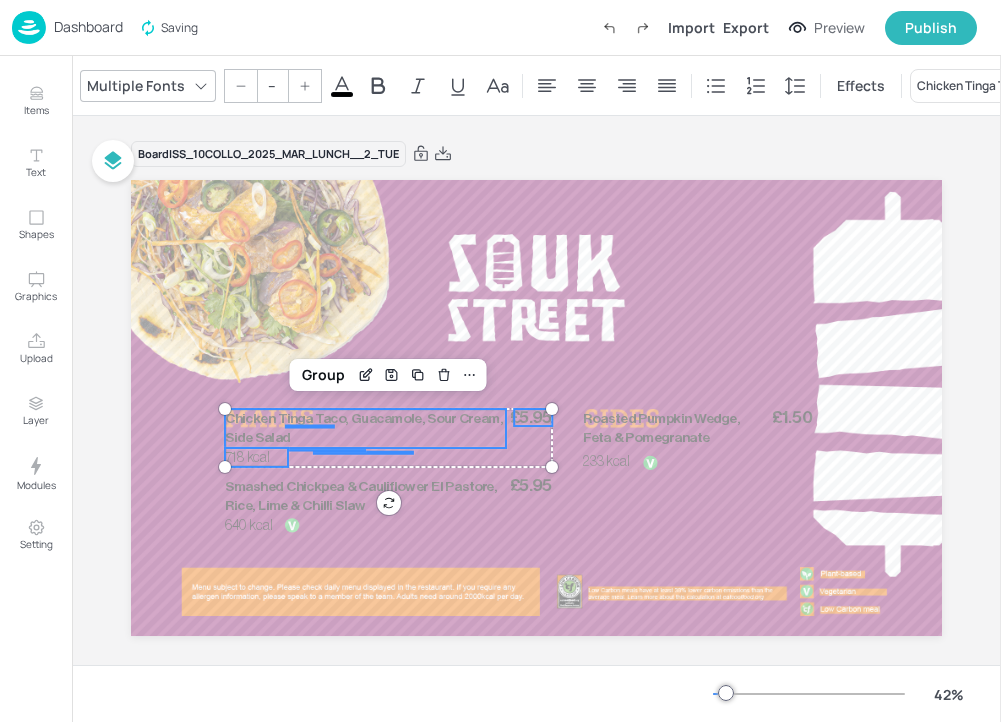 click 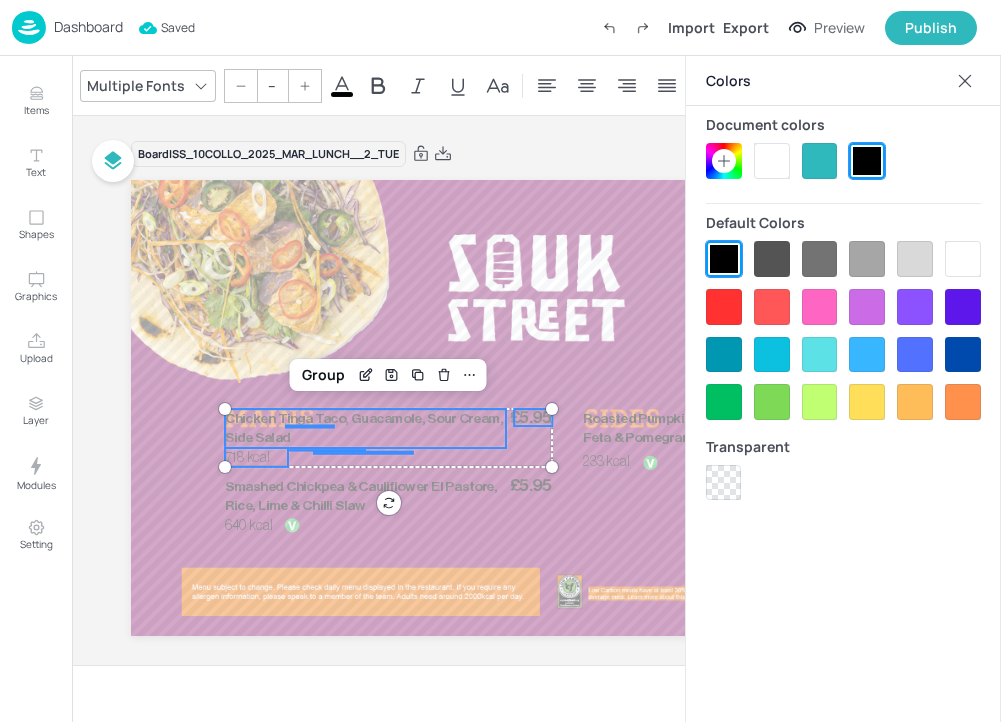 click at bounding box center (772, 161) 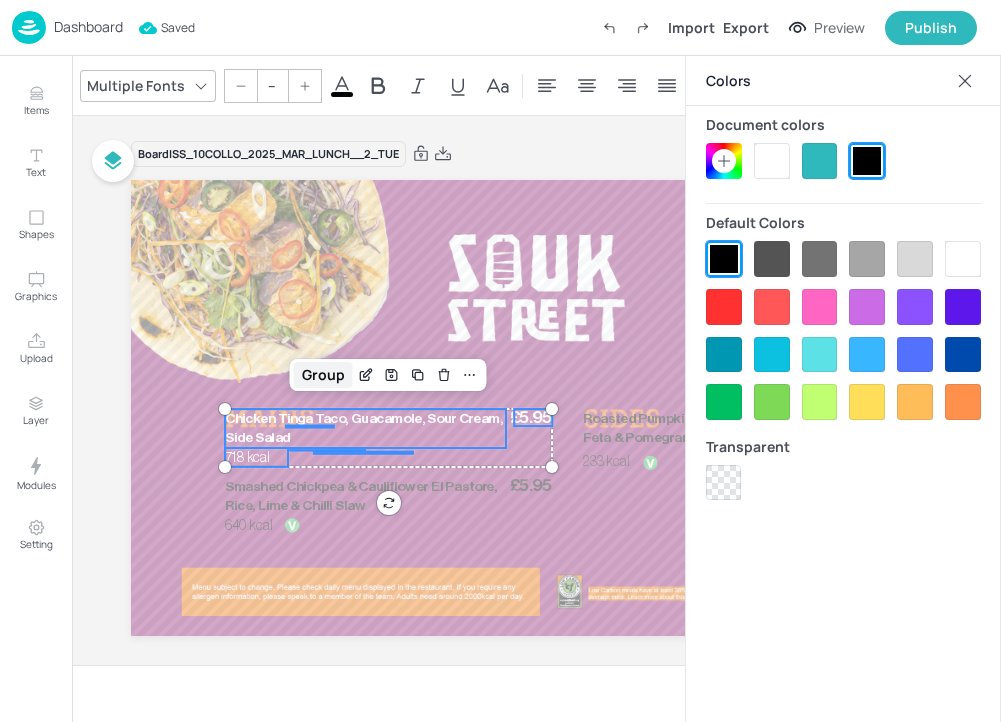 click on "Group" at bounding box center [323, 375] 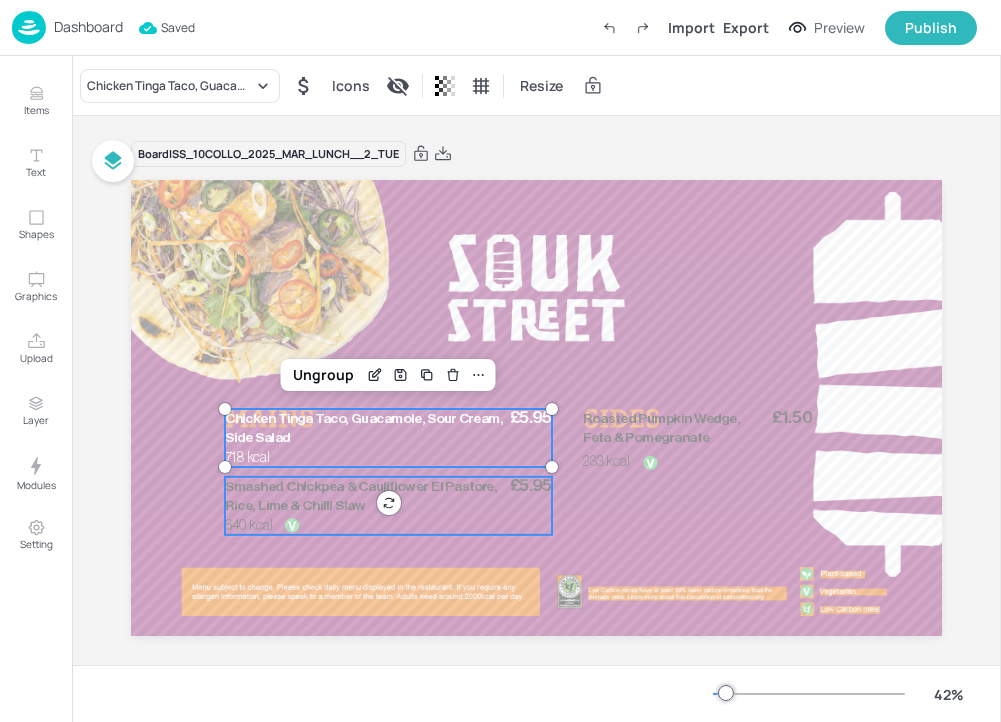 click on "Smashed Chickpea & Cauliflower El Pastore, Rice, Lime & Chilli Slaw" at bounding box center (365, 496) 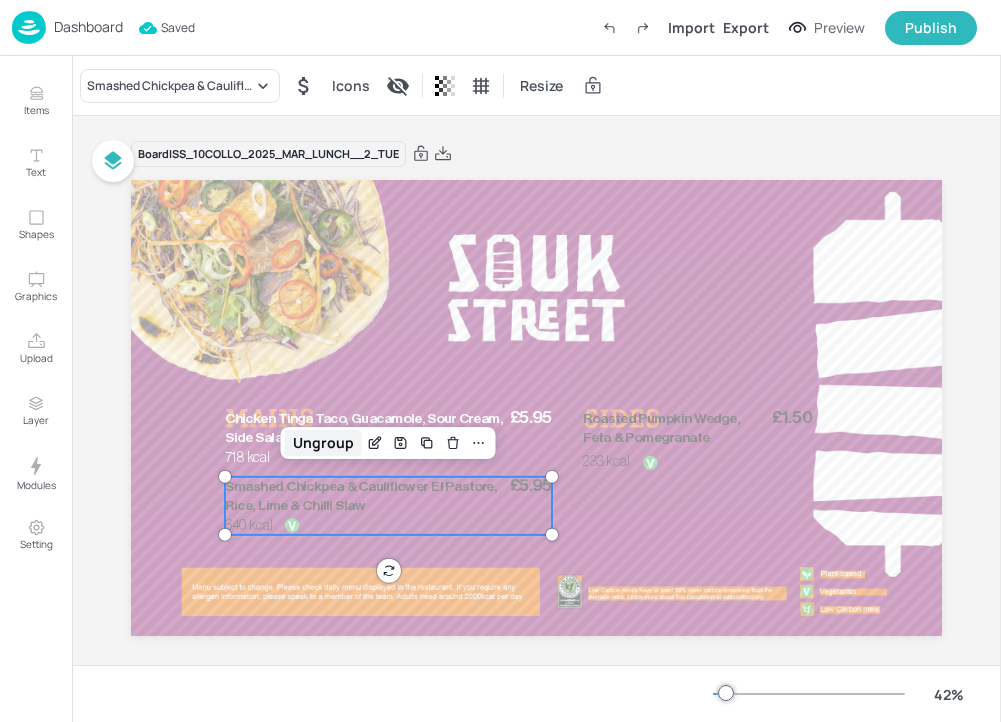 click on "Ungroup" at bounding box center [323, 443] 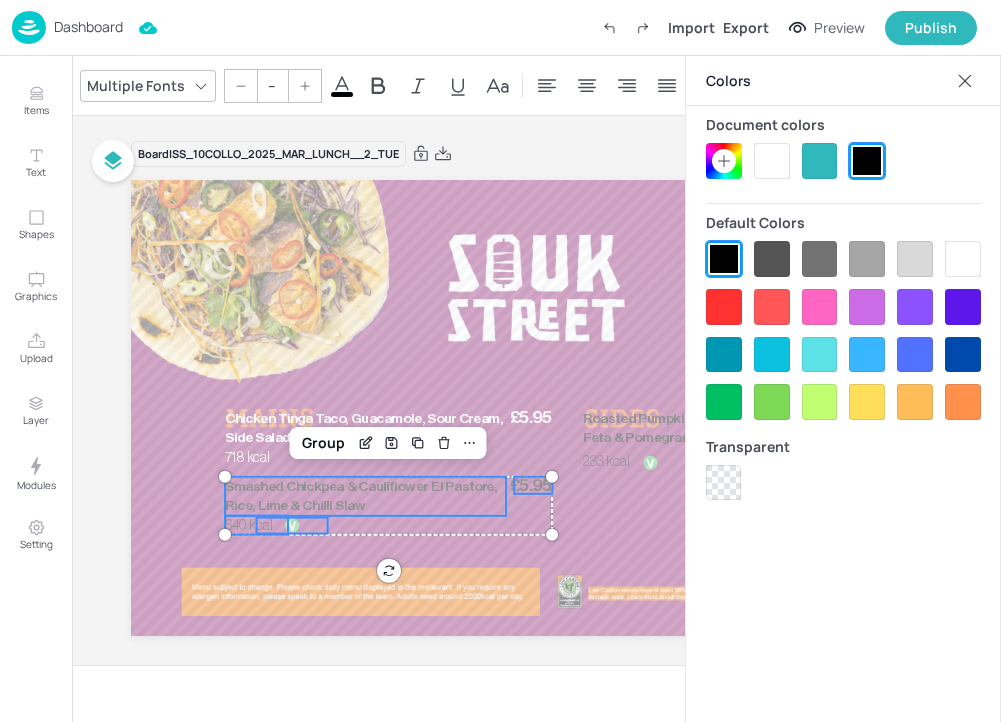 click at bounding box center (772, 161) 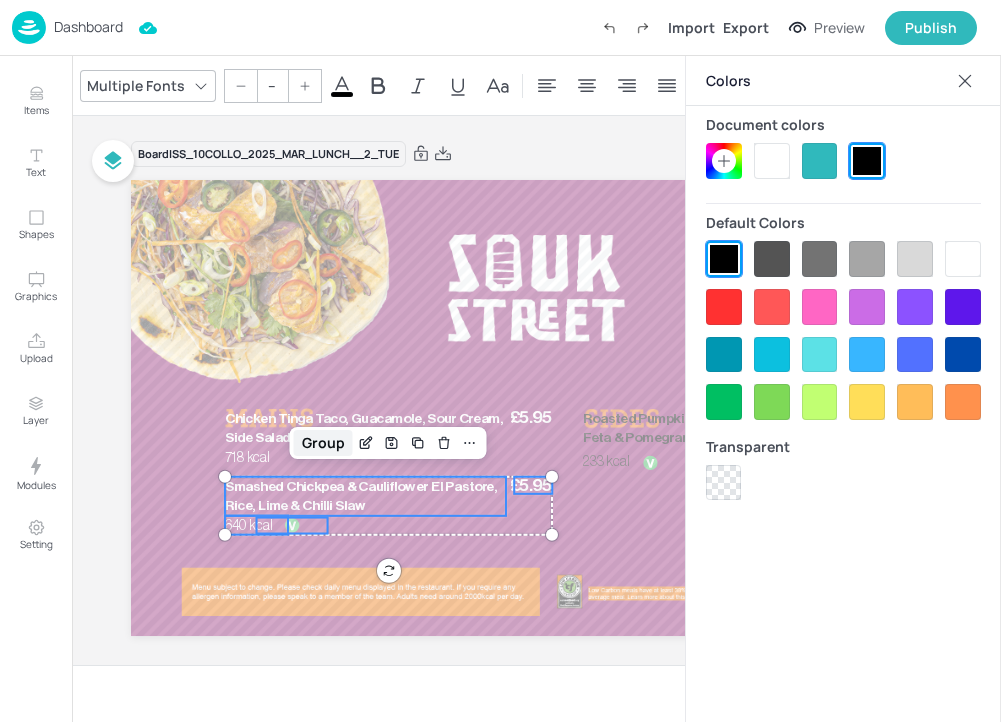 click on "Group" at bounding box center (323, 443) 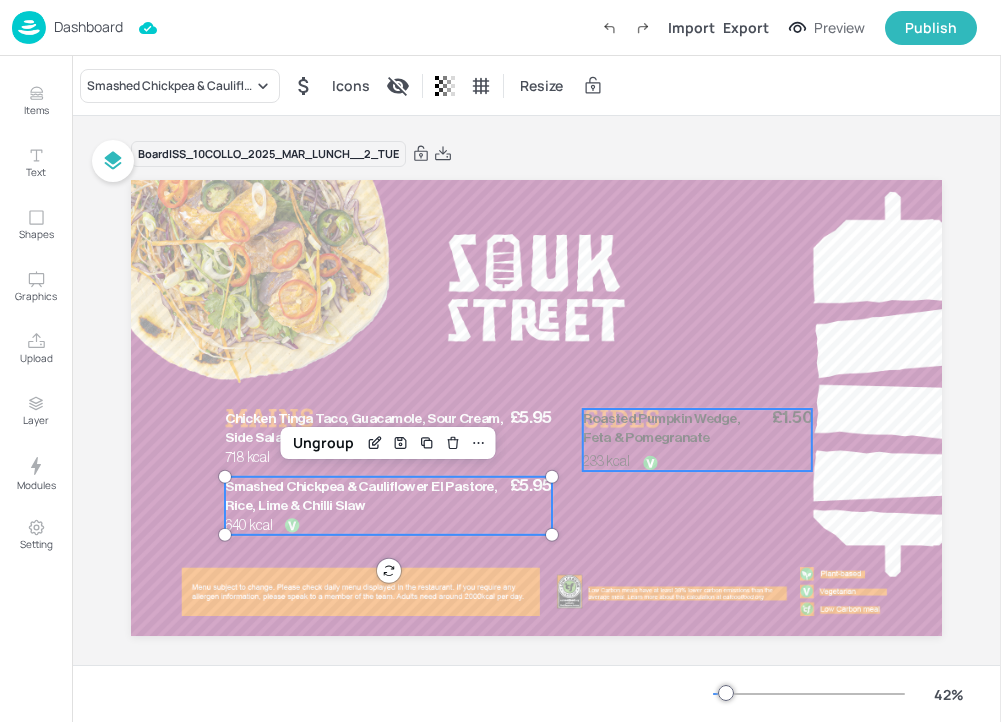 click on "Roasted Pumpkin Wedge, Feta & Pomegranate" at bounding box center [661, 428] 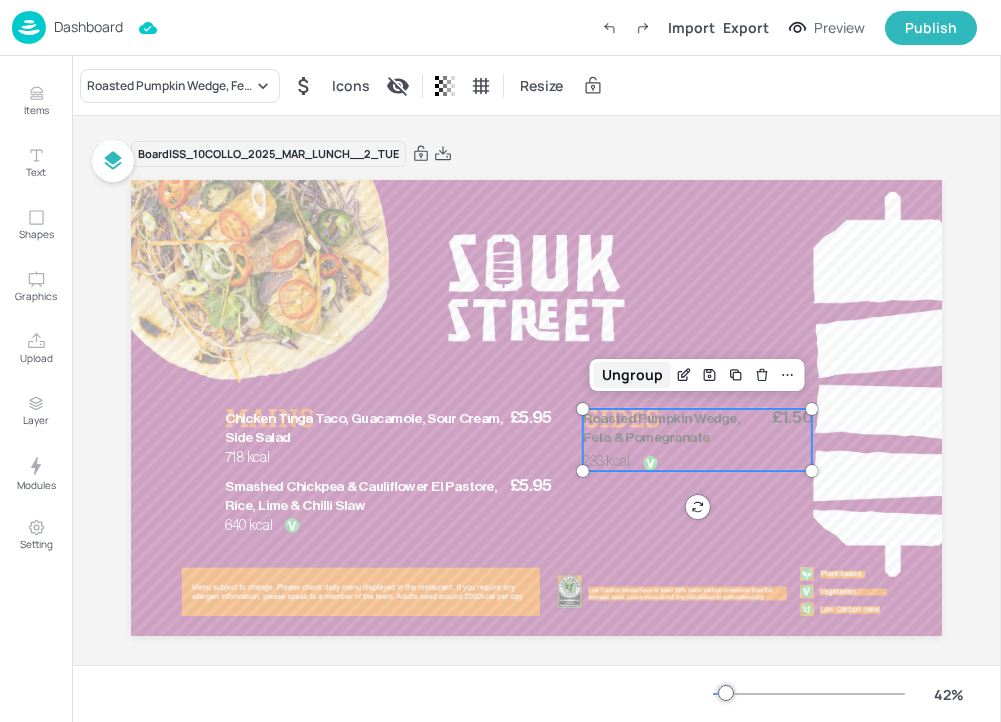 click on "Ungroup" at bounding box center (632, 375) 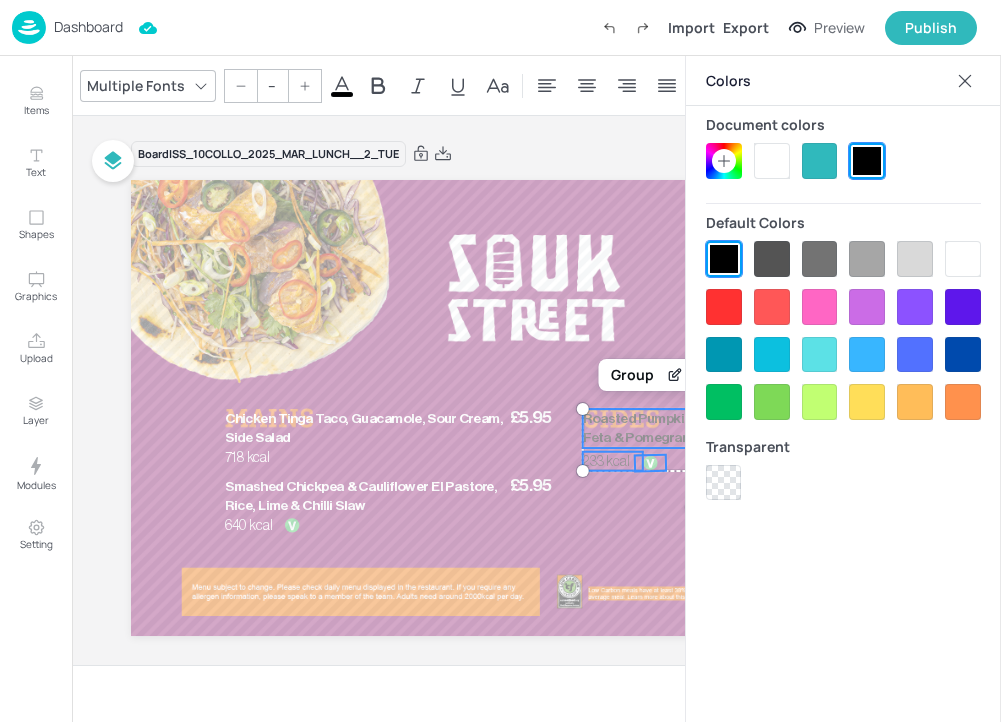 click at bounding box center [772, 161] 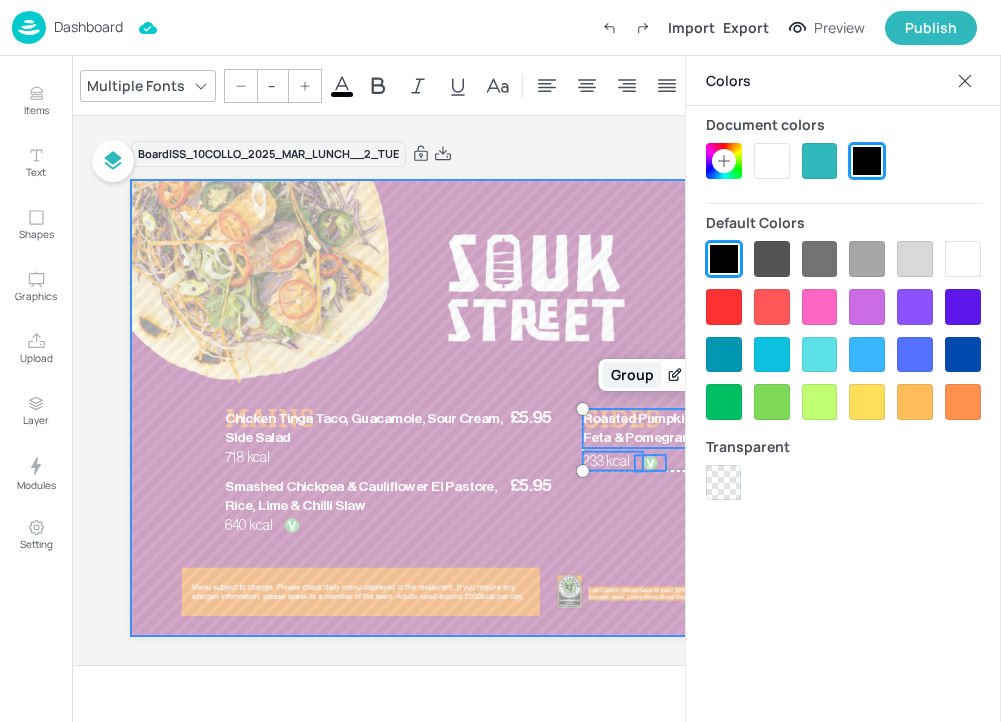 click on "Group" at bounding box center [632, 375] 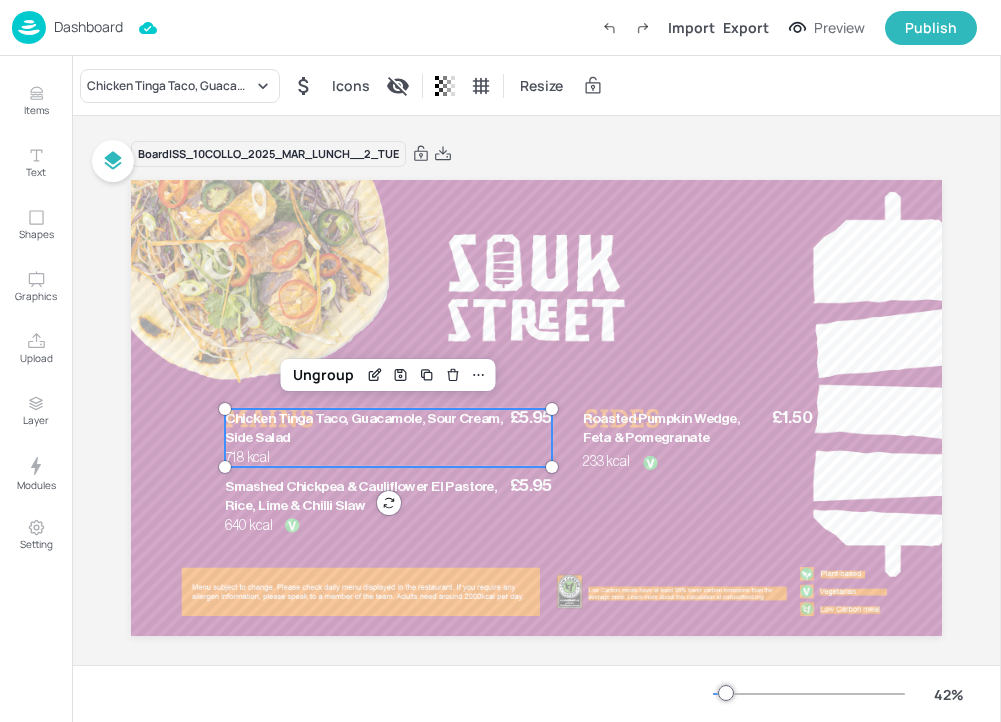 click on "£5.95 Chicken Tinga Taco, Guacamole, Sour Cream, Side Salad 718 kcal" at bounding box center [388, 438] 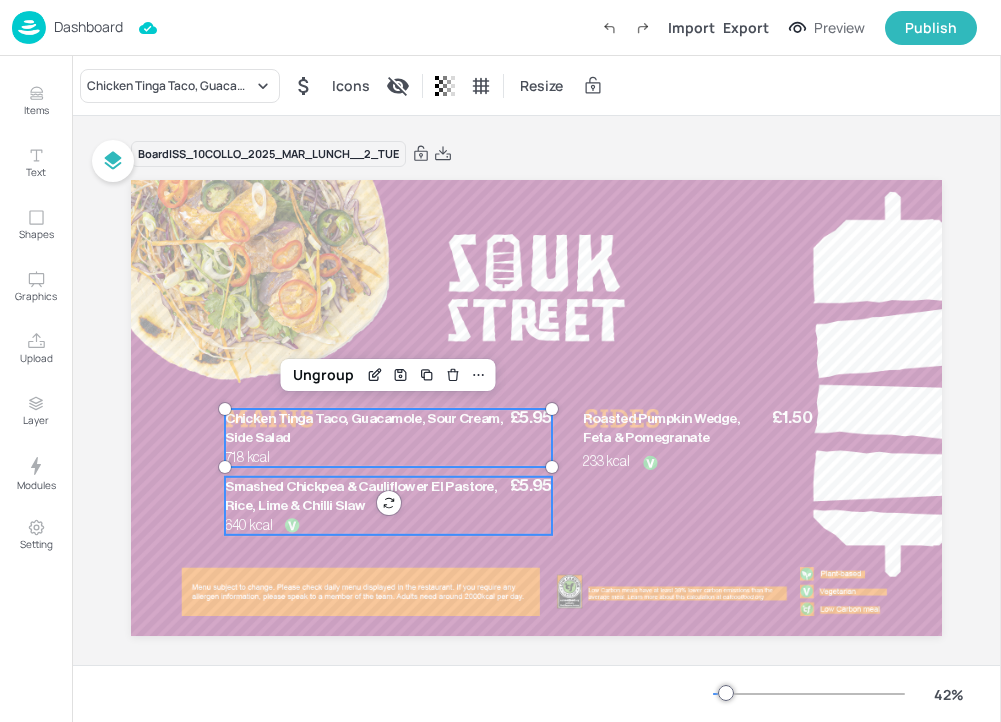 click on "Smashed Chickpea & Cauliflower El Pastore, Rice, Lime & Chilli Slaw" at bounding box center [361, 495] 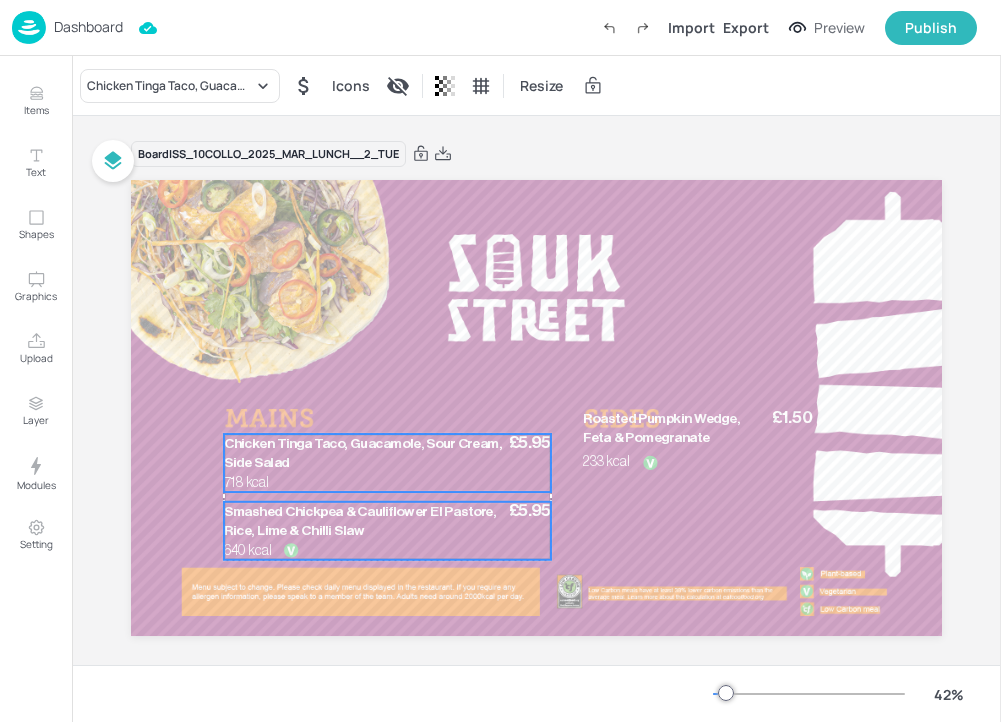 drag, startPoint x: 437, startPoint y: 492, endPoint x: 436, endPoint y: 517, distance: 25.019993 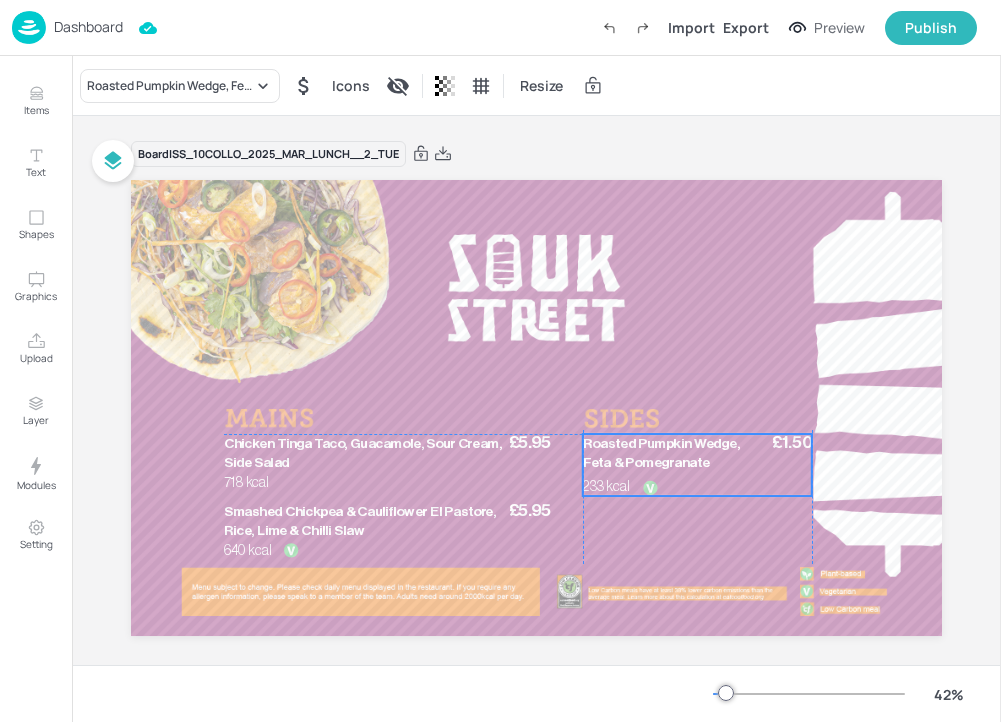 drag, startPoint x: 634, startPoint y: 415, endPoint x: 635, endPoint y: 436, distance: 21.023796 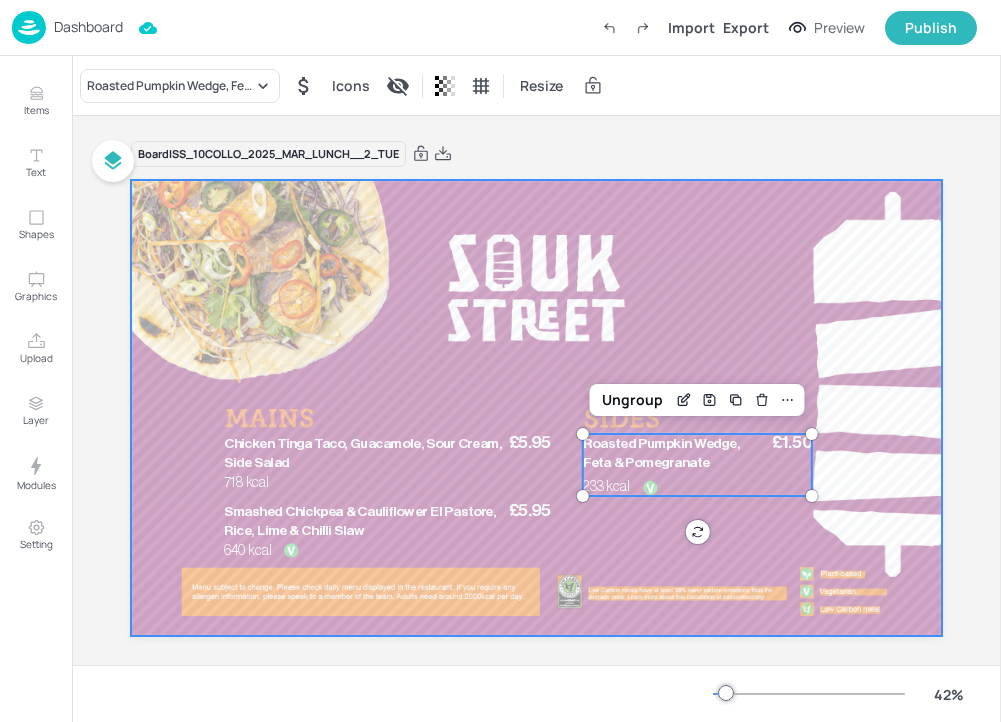 click at bounding box center (536, 408) 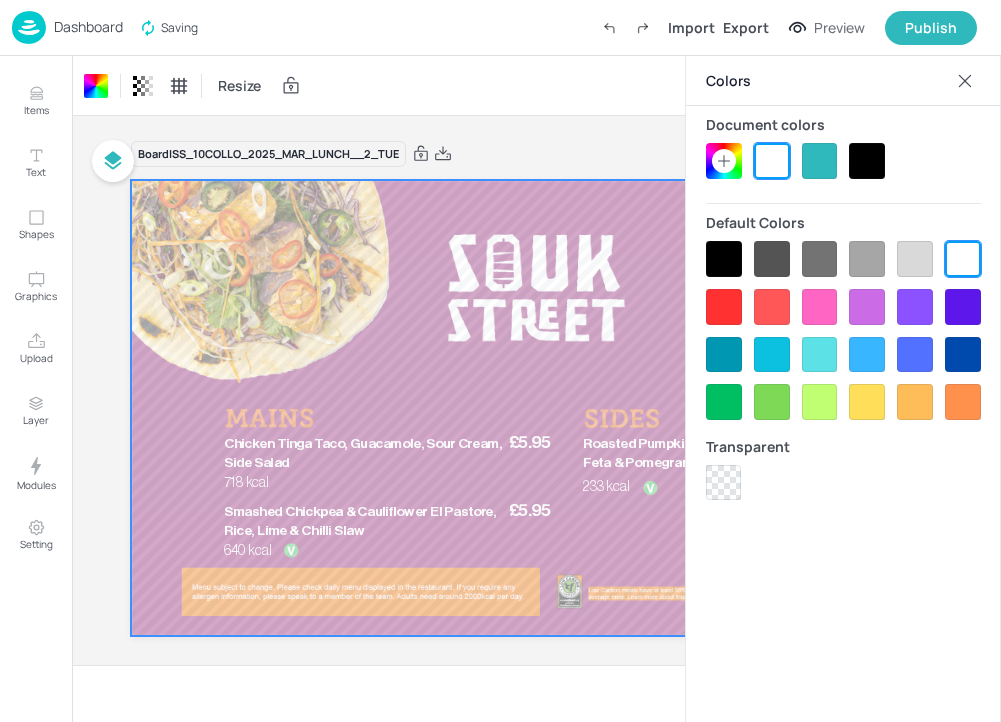 click 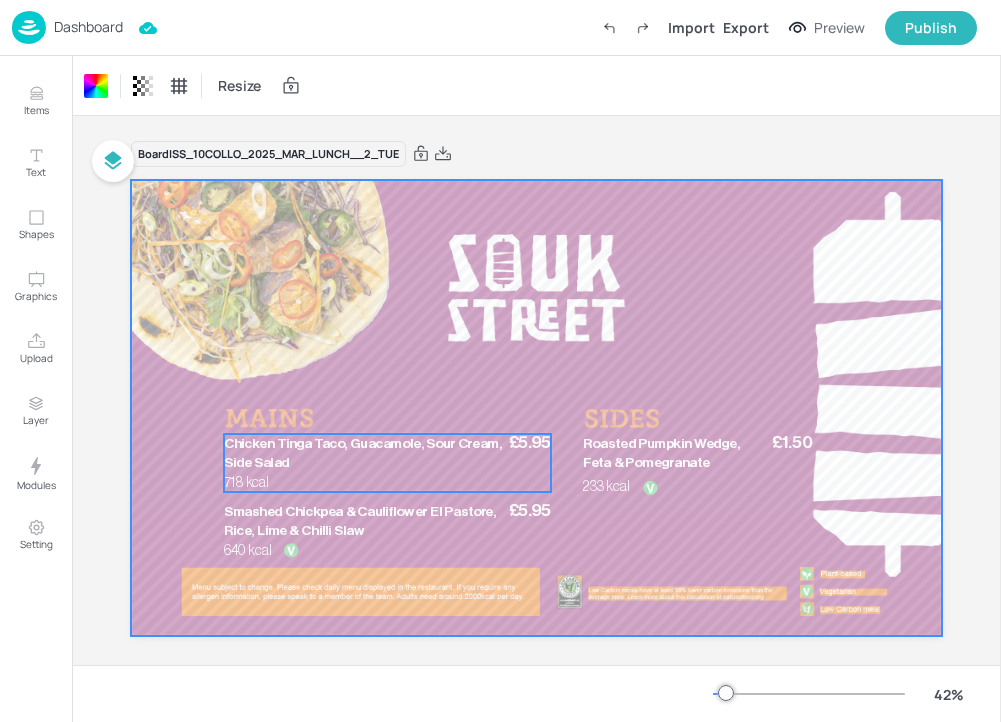 click on "Chicken Tinga Taco, Guacamole, Sour Cream, Side Salad" at bounding box center (364, 453) 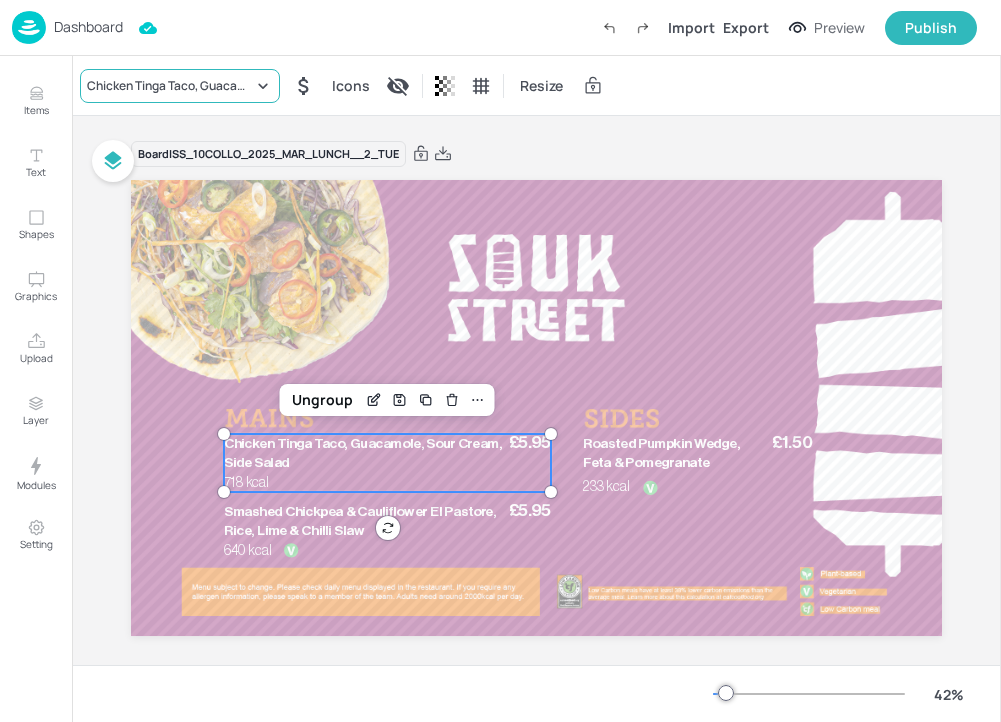 click on "Chicken Tinga Taco, Guacamole, Sour Cream, Side Salad" at bounding box center [180, 86] 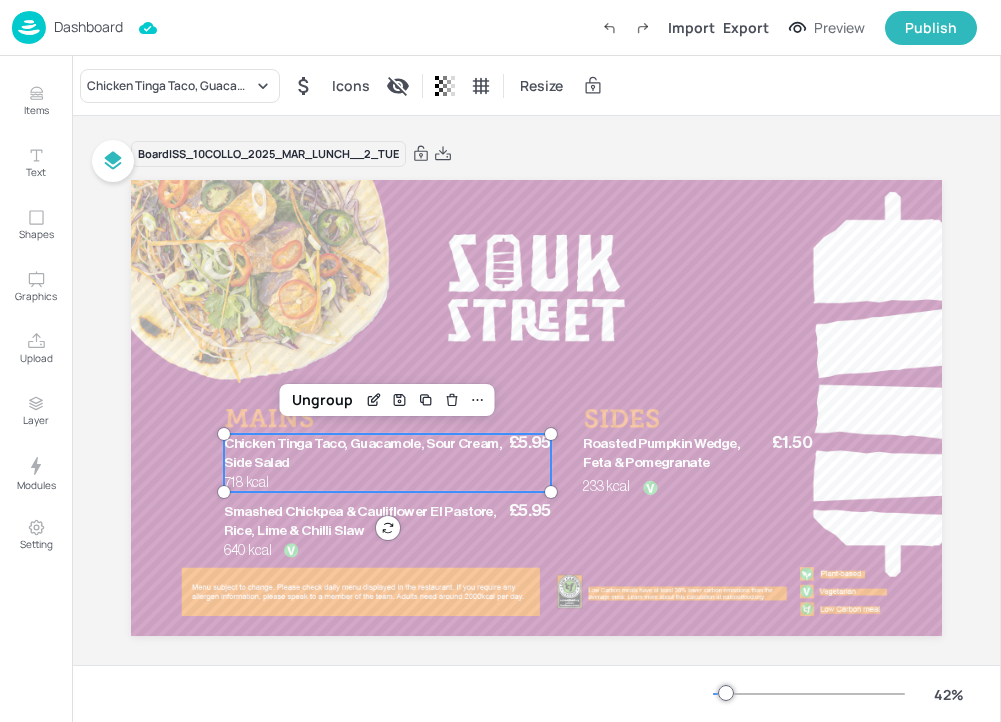 click on "Chicken Tinga Taco, Guacamole, Sour Cream, Side Salad" at bounding box center (180, 86) 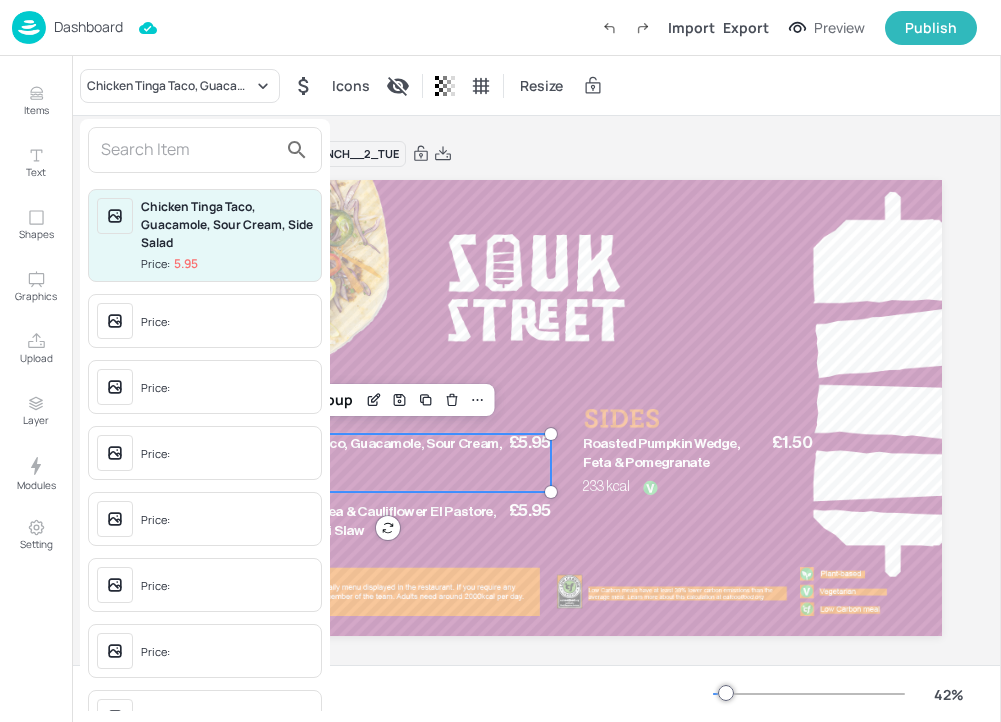 click at bounding box center (189, 150) 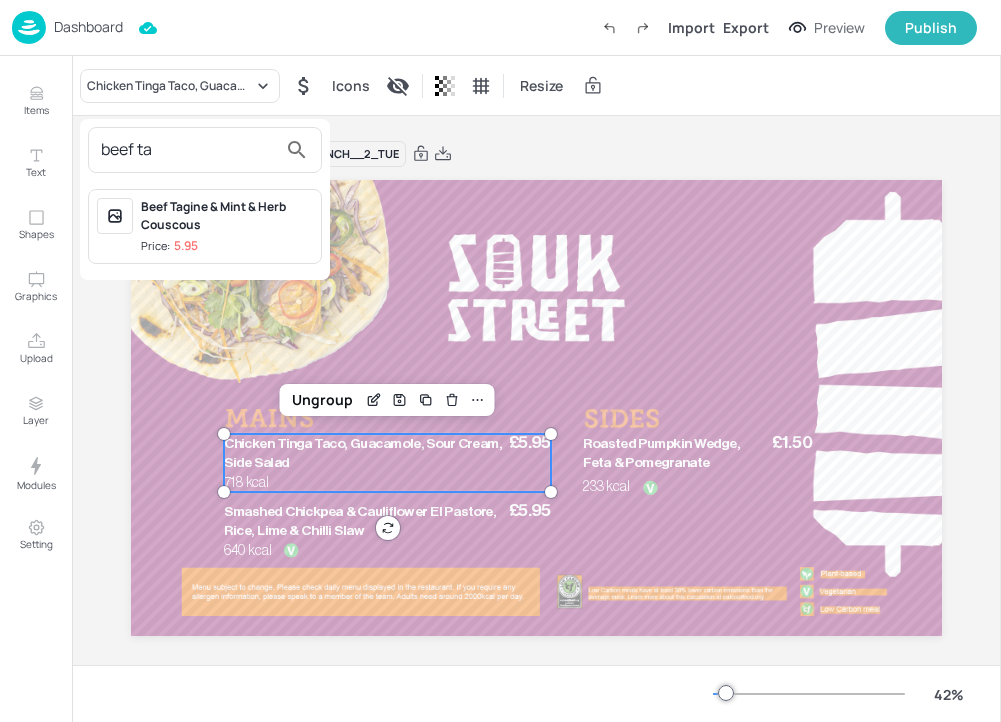 type on "beef ta" 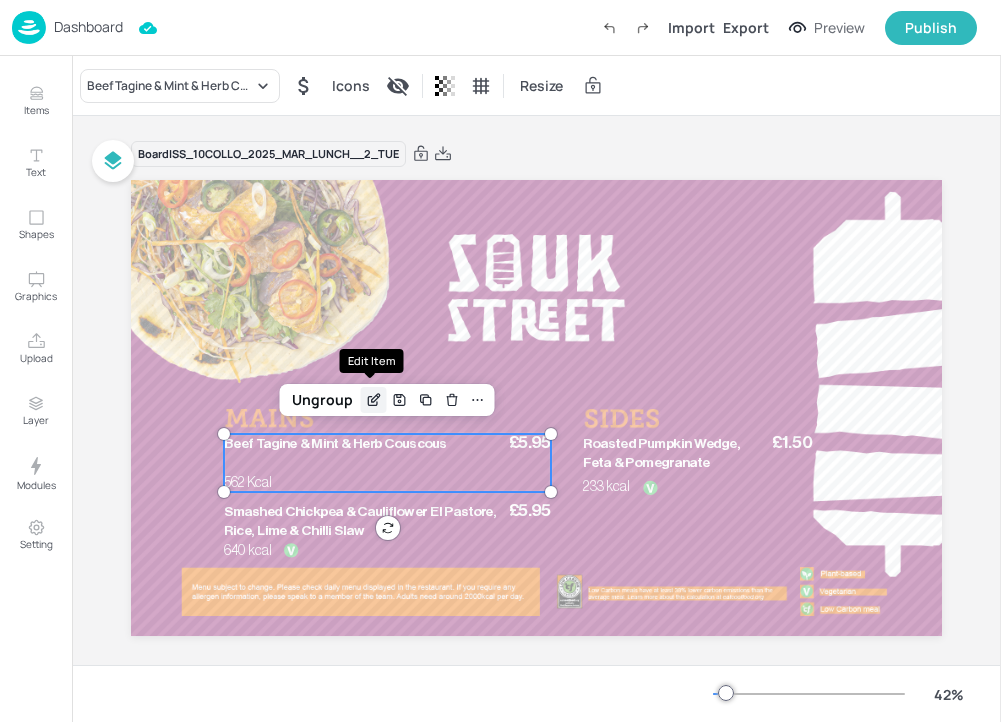 click 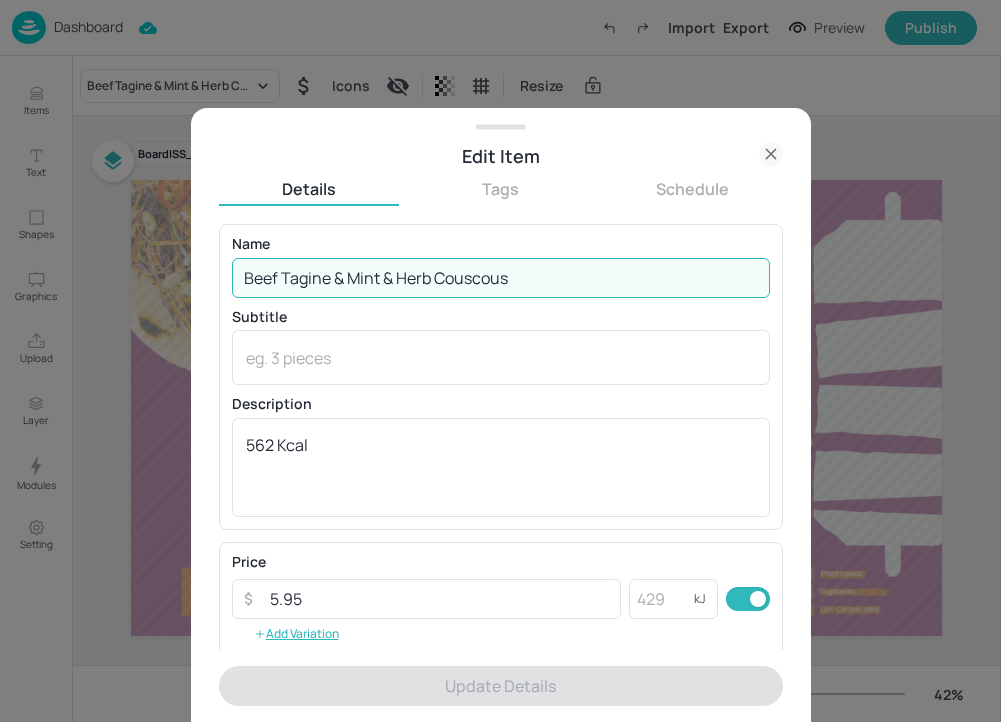 drag, startPoint x: 332, startPoint y: 278, endPoint x: 726, endPoint y: 278, distance: 394 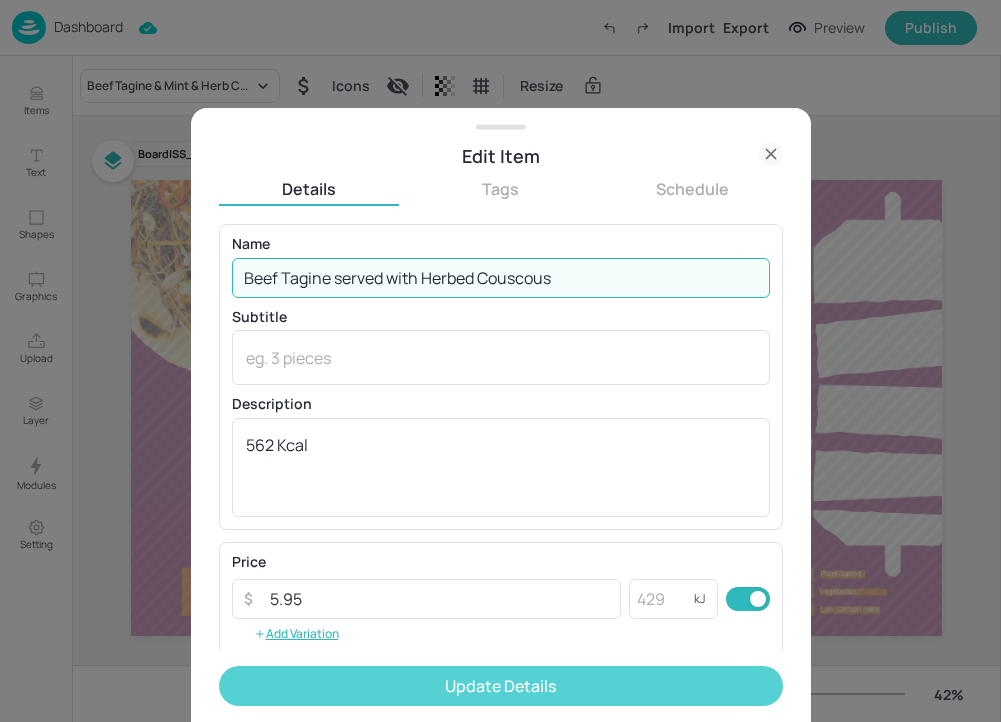 type on "Beef Tagine served with Herbed Couscous" 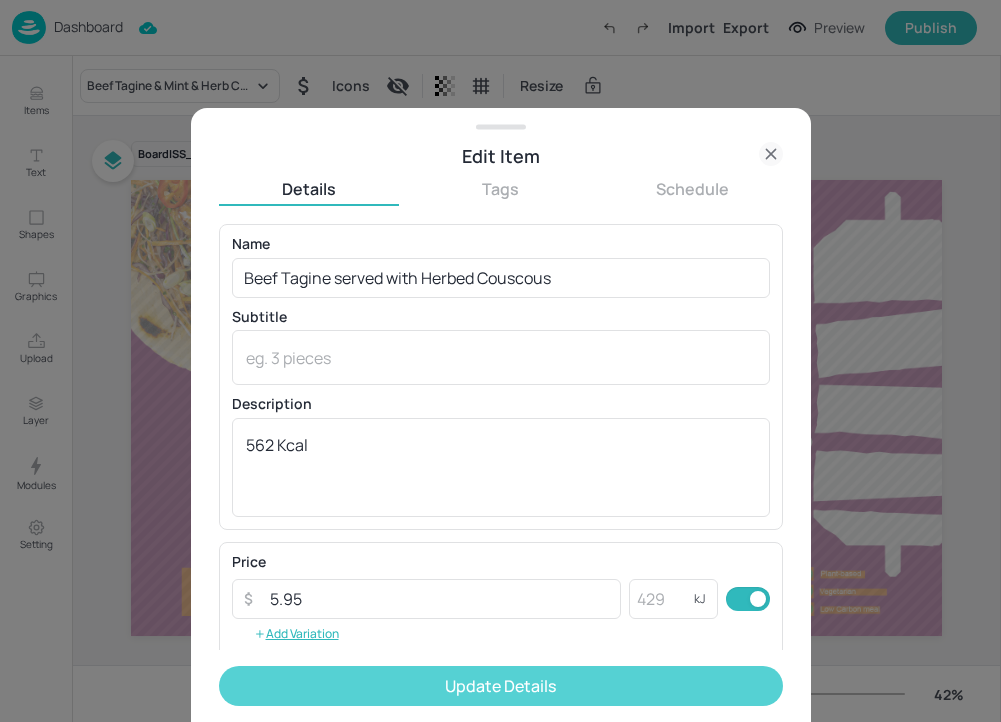 click on "Update Details" at bounding box center (501, 686) 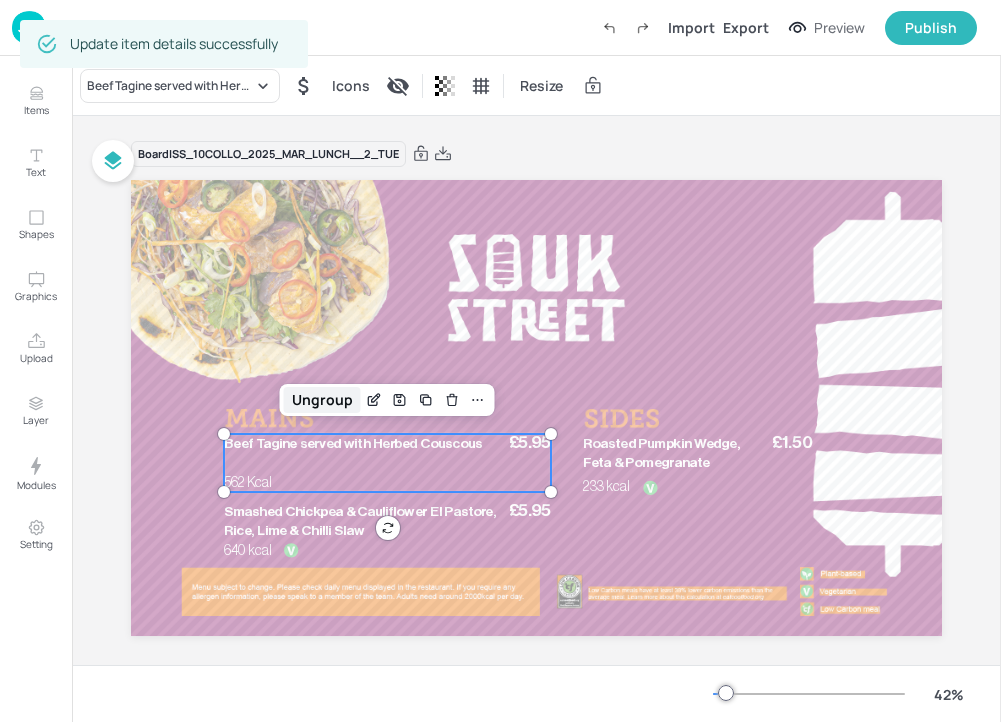 click on "Ungroup" at bounding box center (322, 400) 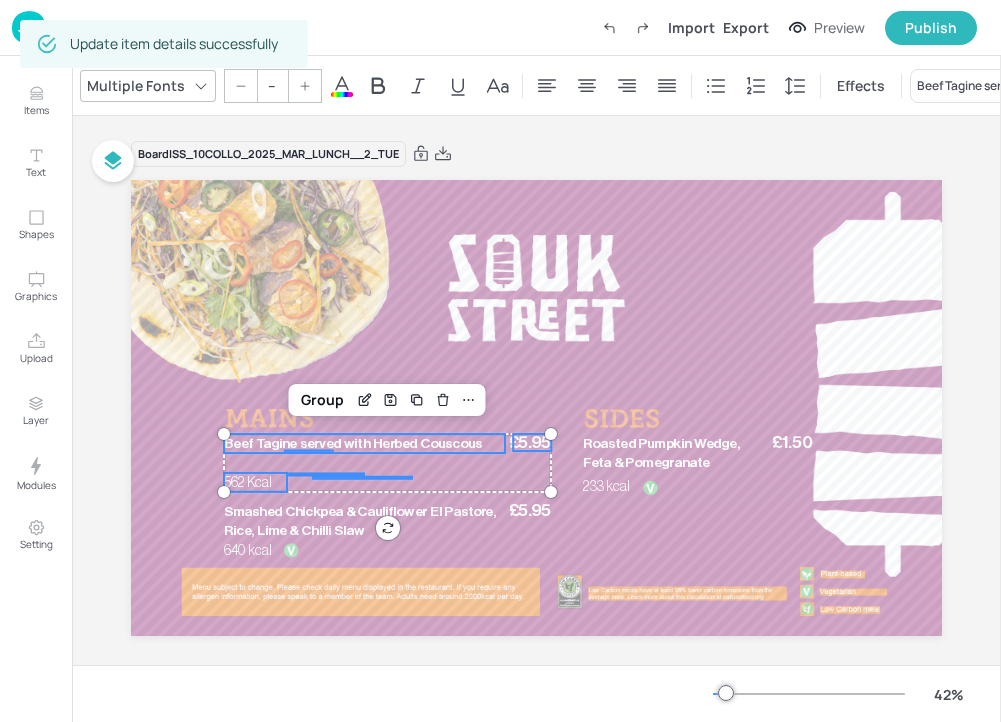 click on "562 Kcal" at bounding box center [248, 482] 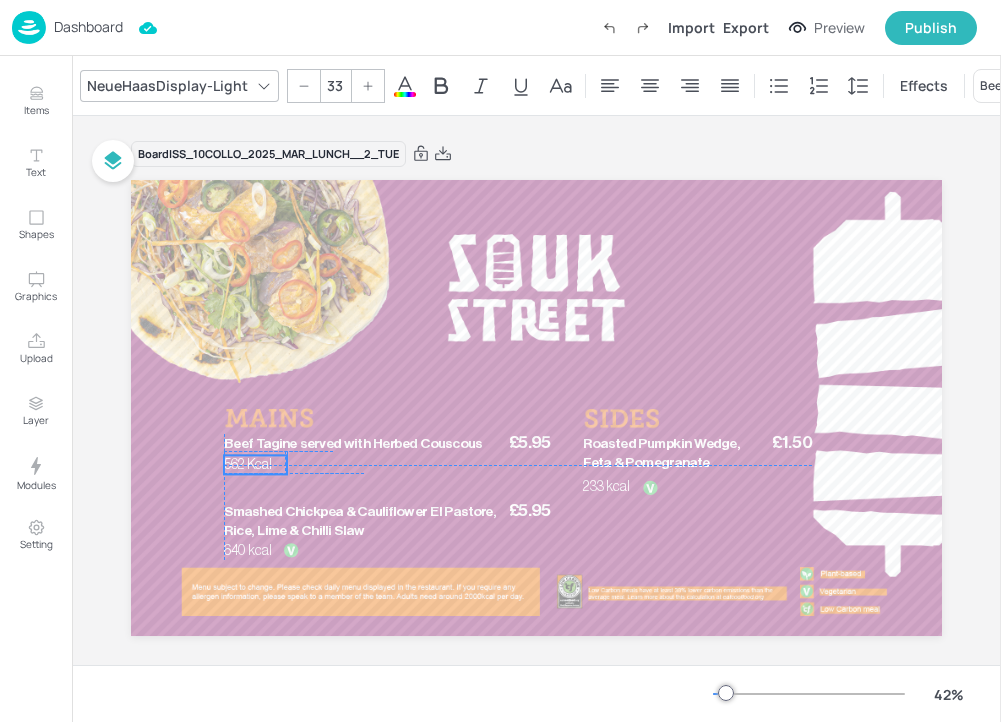 drag, startPoint x: 267, startPoint y: 484, endPoint x: 267, endPoint y: 463, distance: 21 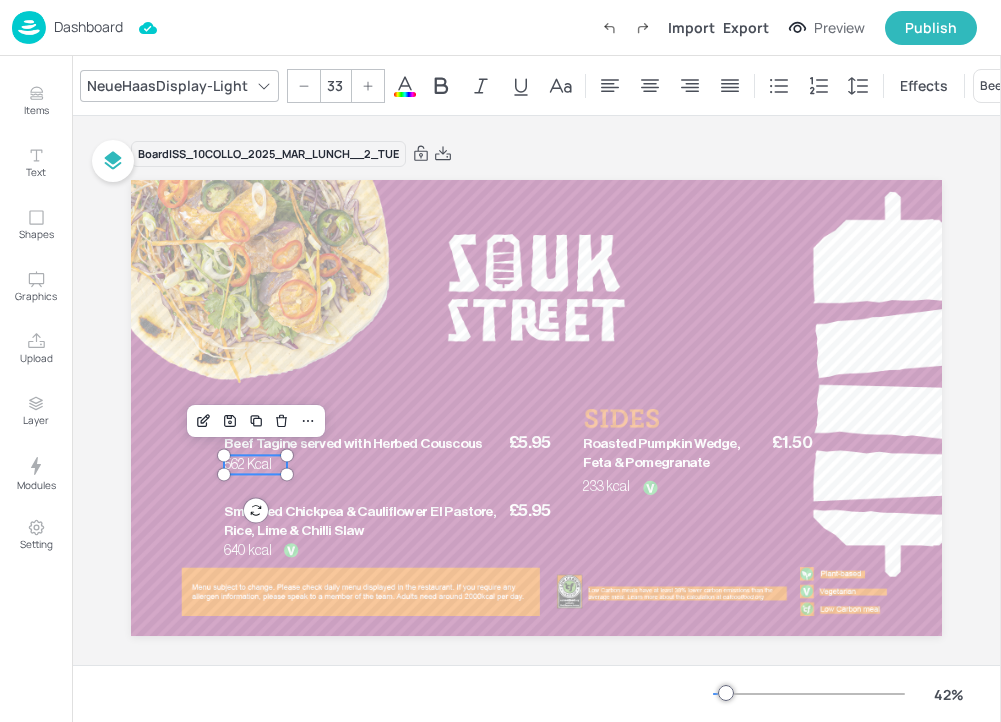 click on "562 Kcal" at bounding box center [248, 465] 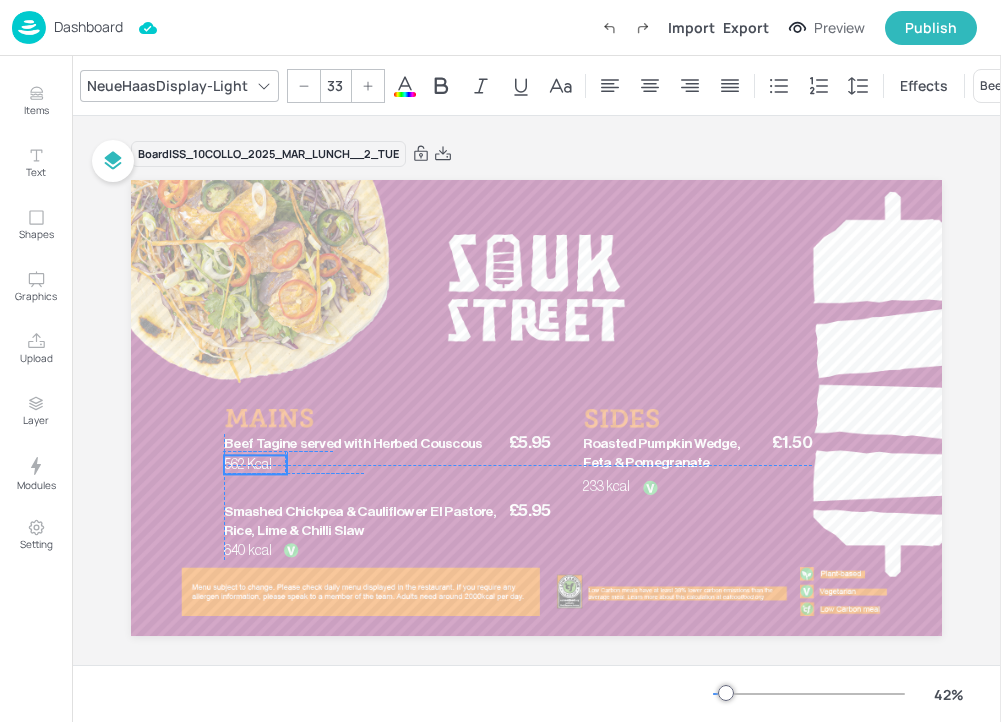 click on "562 Kcal" at bounding box center [248, 465] 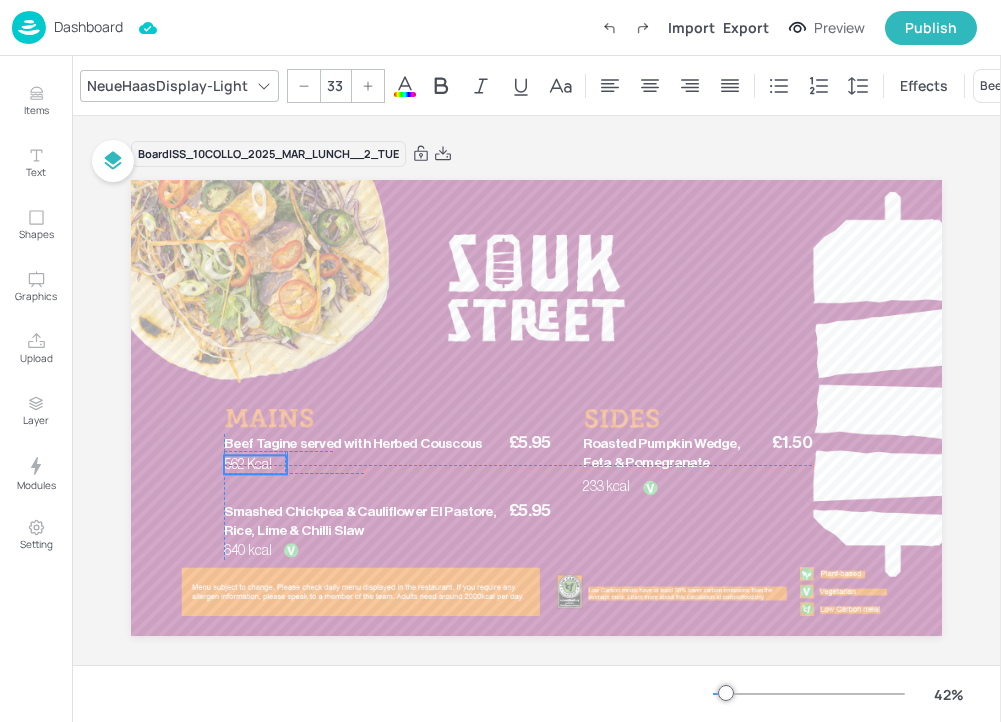 click on "562 Kcal" at bounding box center [248, 465] 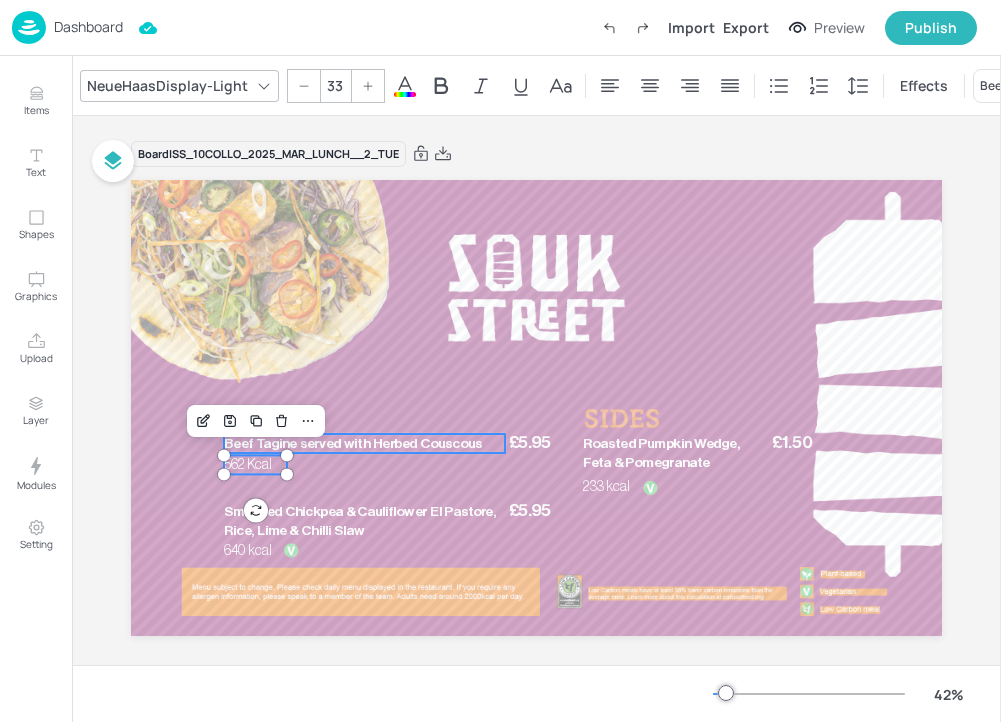 click on "Beef Tagine served with Herbed Couscous" at bounding box center (353, 444) 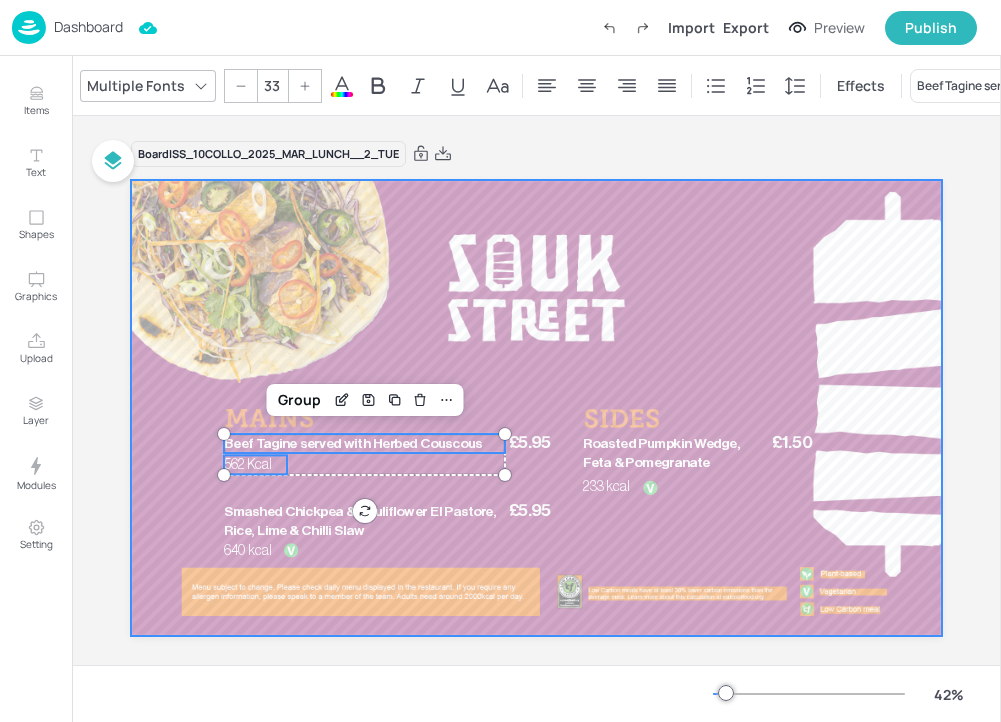 type on "--" 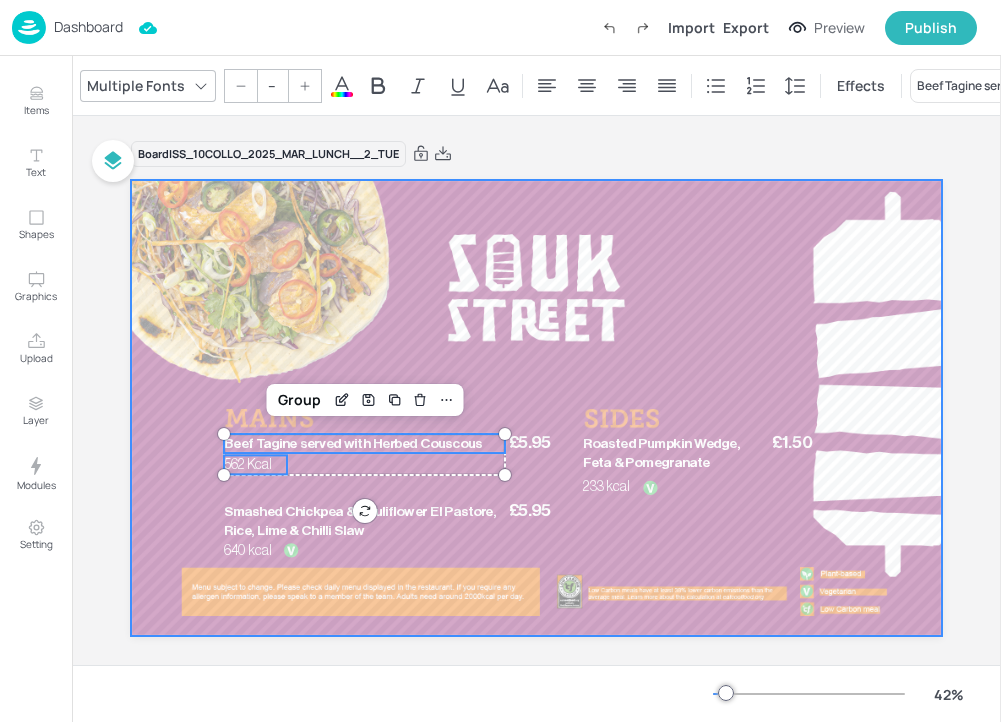 click on "£5.95" at bounding box center (530, 442) 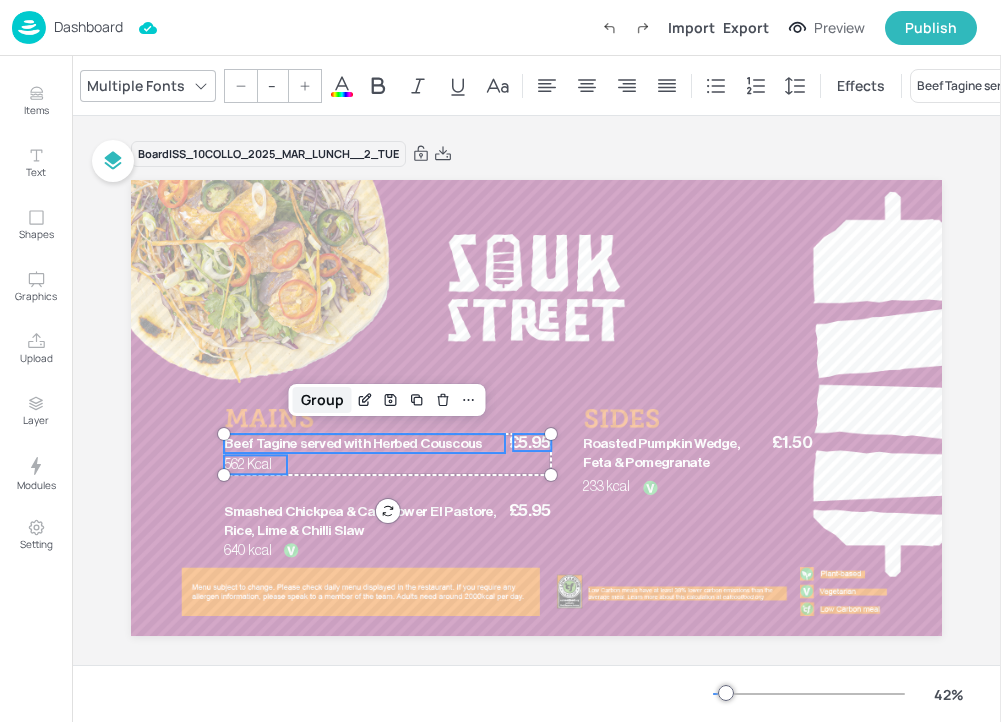 click on "Group" at bounding box center (322, 400) 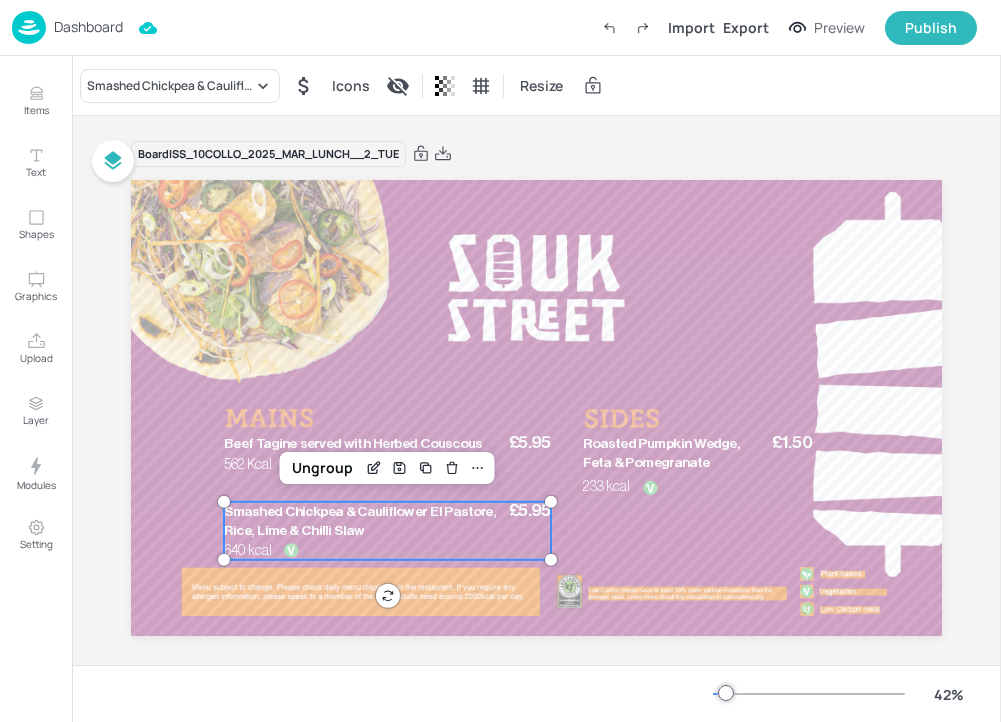 click on "Smashed Chickpea & Cauliflower El Pastore, Rice, Lime & Chilli Slaw" at bounding box center (360, 520) 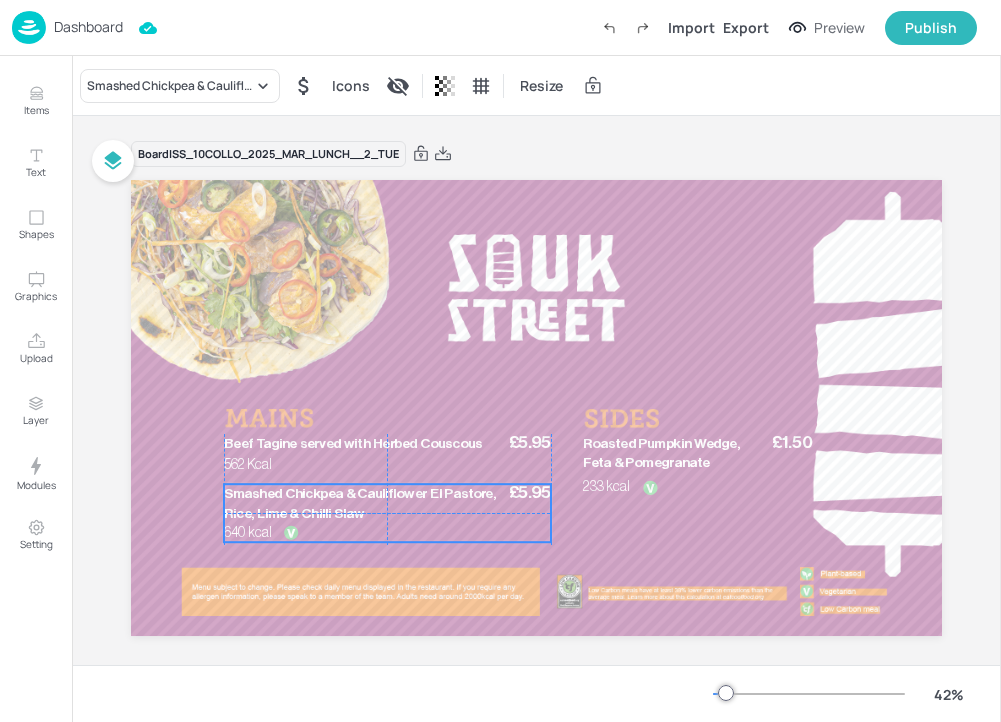 drag, startPoint x: 302, startPoint y: 517, endPoint x: 301, endPoint y: 502, distance: 15.033297 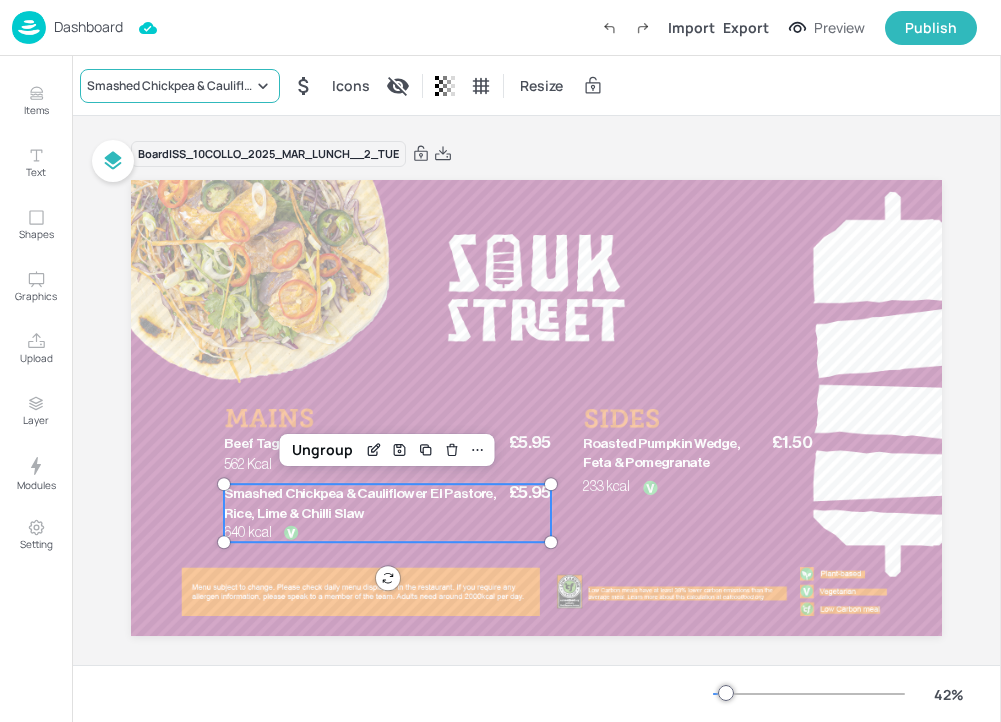 click on "Smashed Chickpea & Cauliflower El Pastore, Rice, Lime & Chilli Slaw" at bounding box center [170, 86] 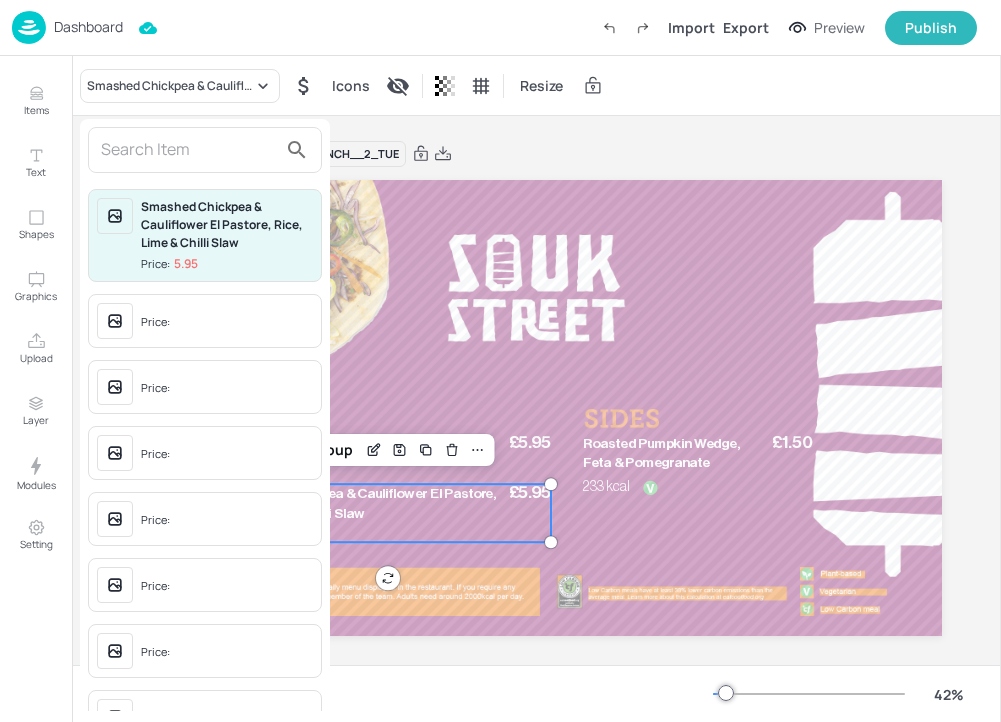 click at bounding box center [189, 150] 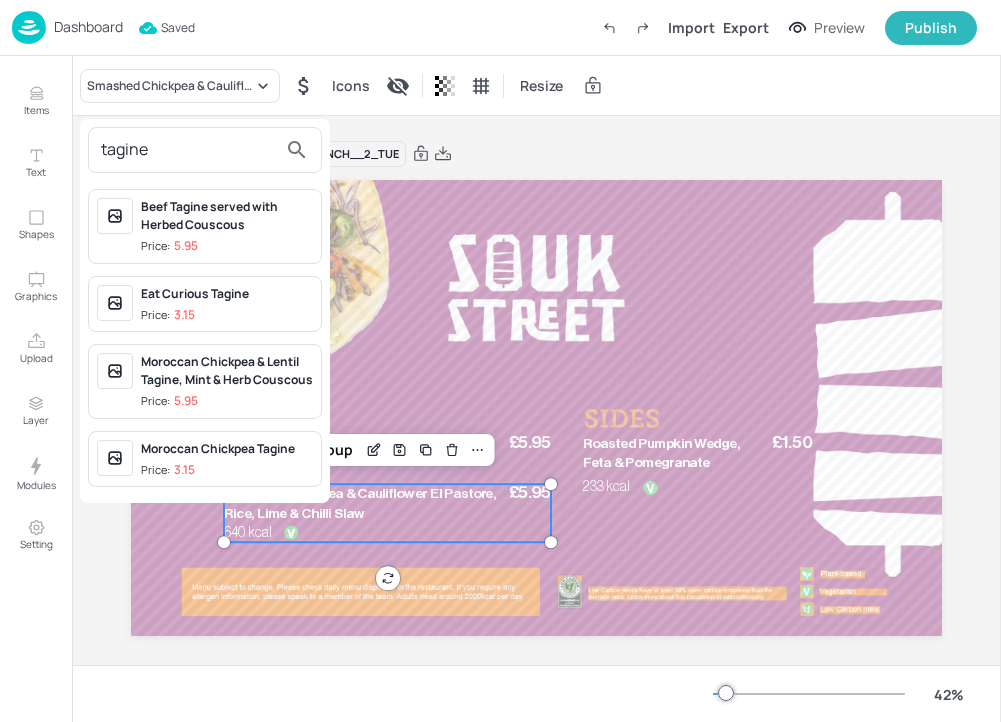type on "tagine" 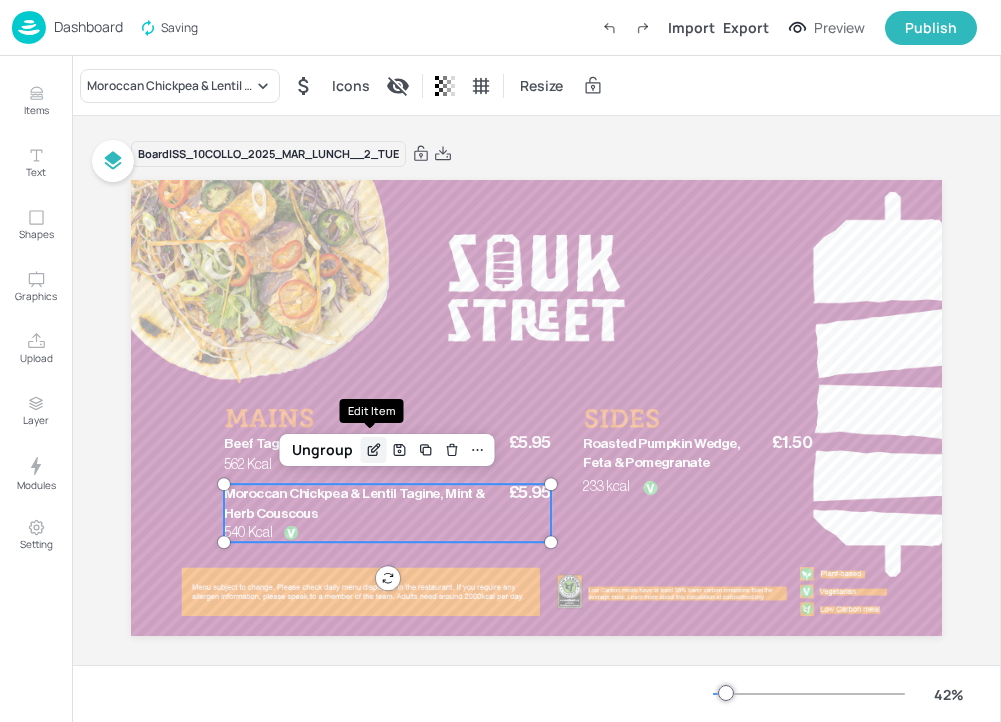 click 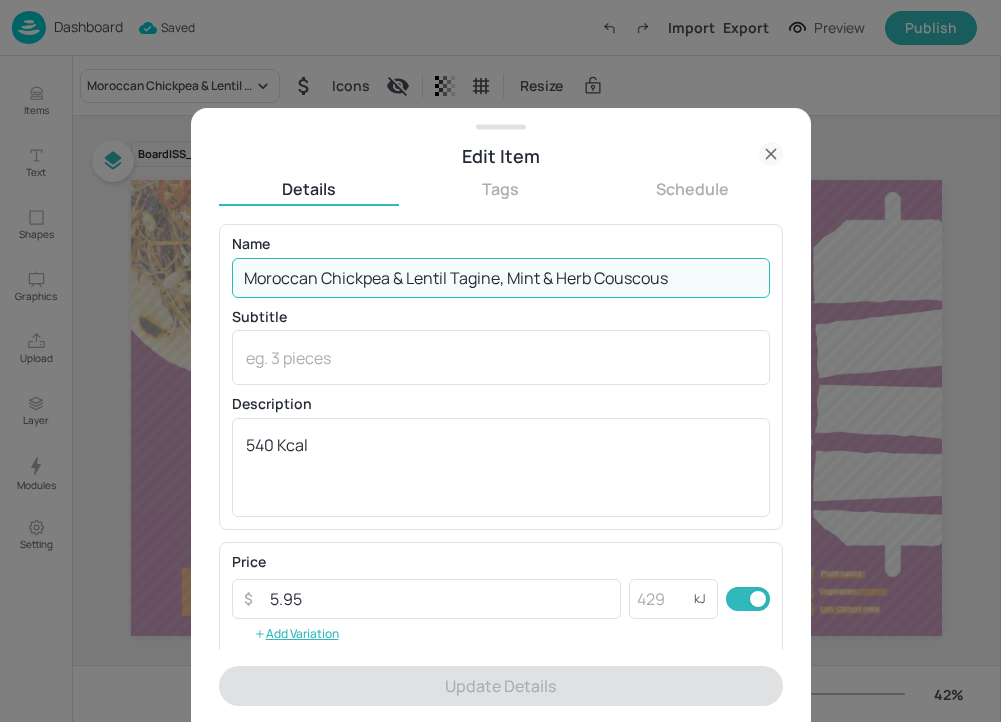 drag, startPoint x: 508, startPoint y: 278, endPoint x: 554, endPoint y: 277, distance: 46.010868 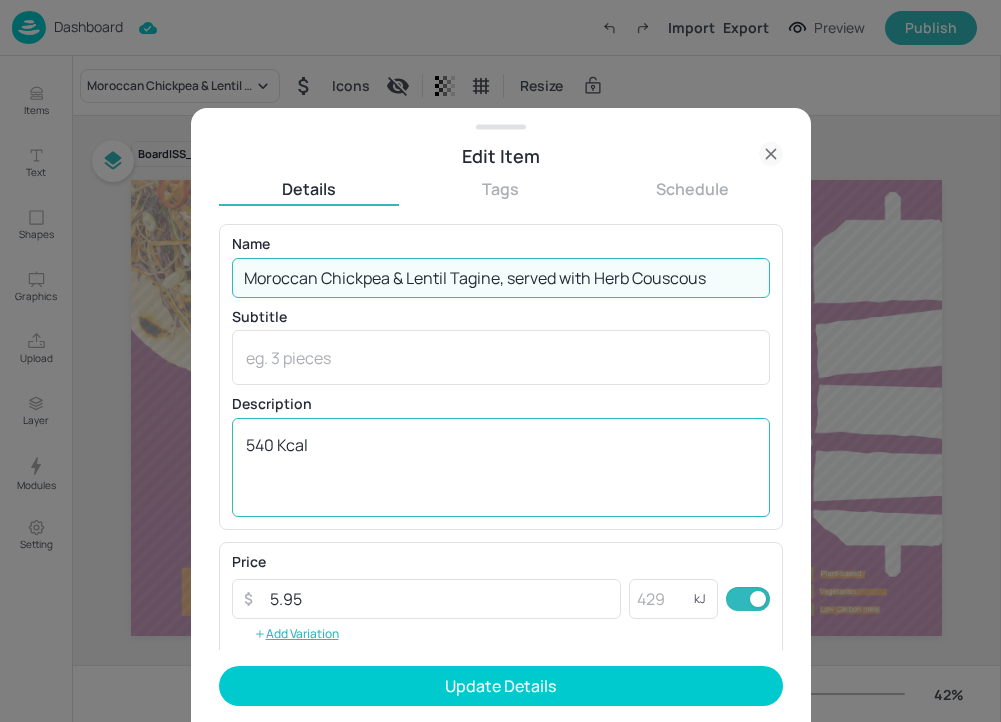type on "Moroccan Chickpea & Lentil Tagine, served with Herb Couscous" 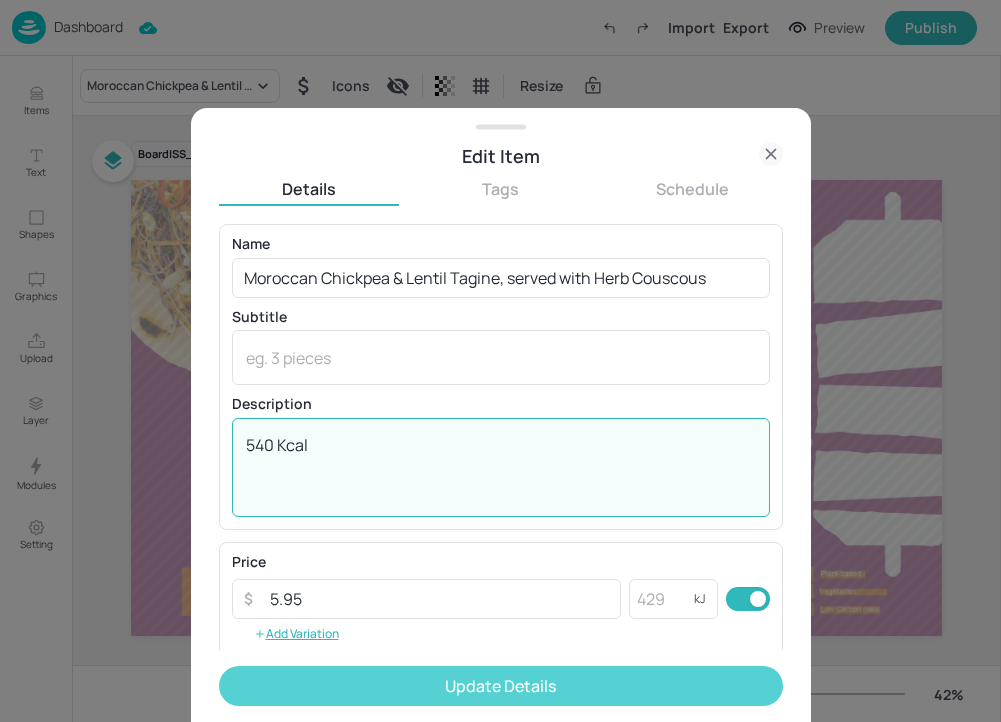 type on "540 Kcal" 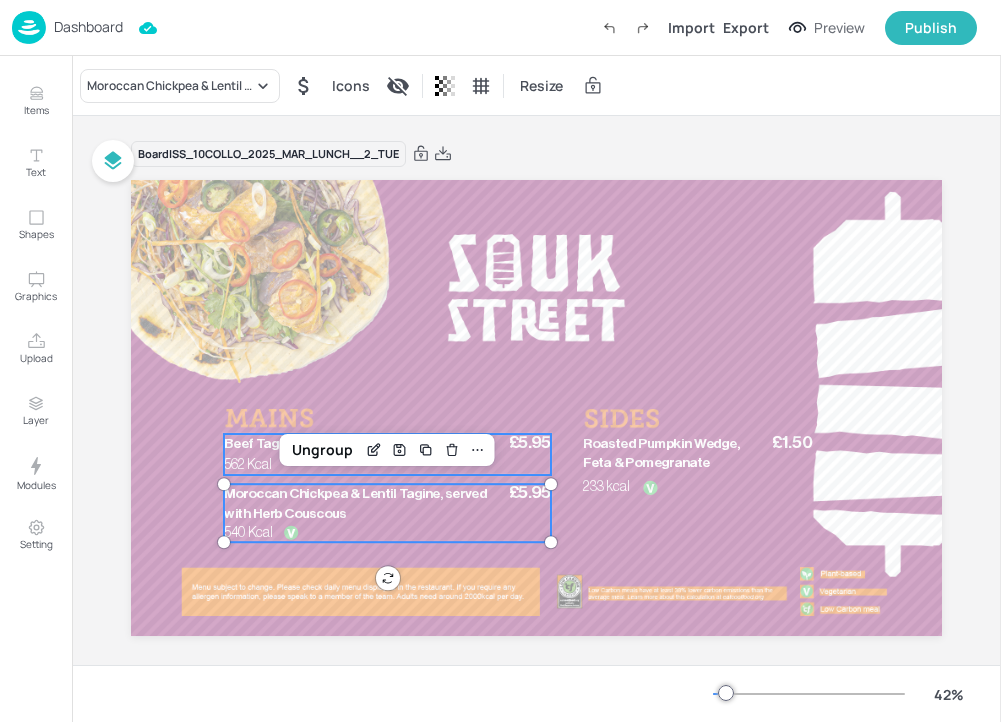 click on "562 Kcal" at bounding box center (248, 465) 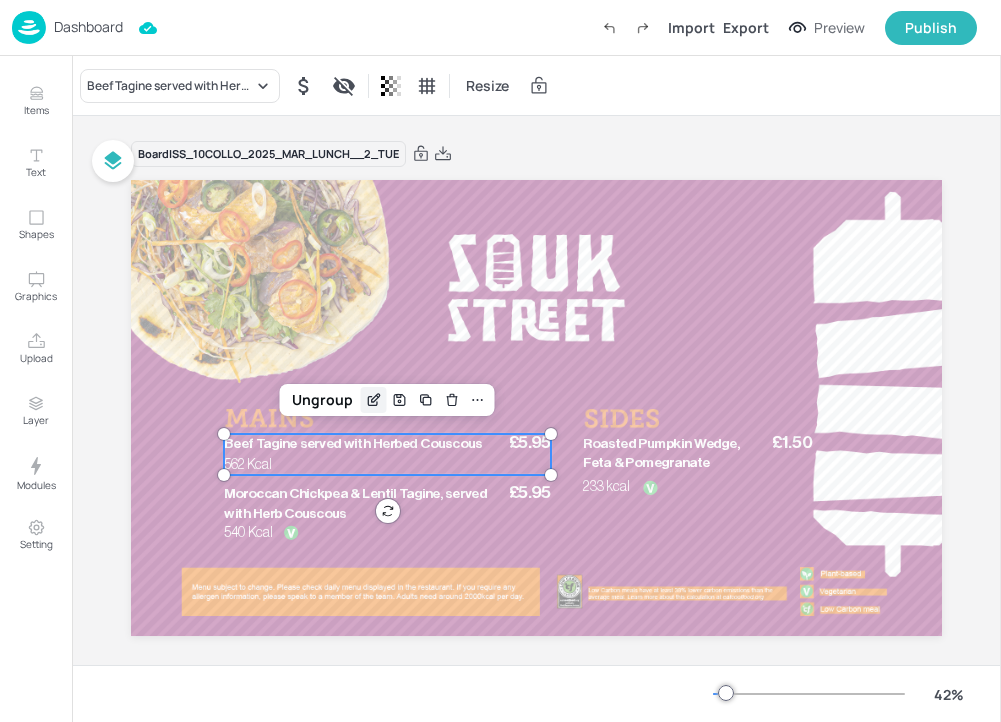 click 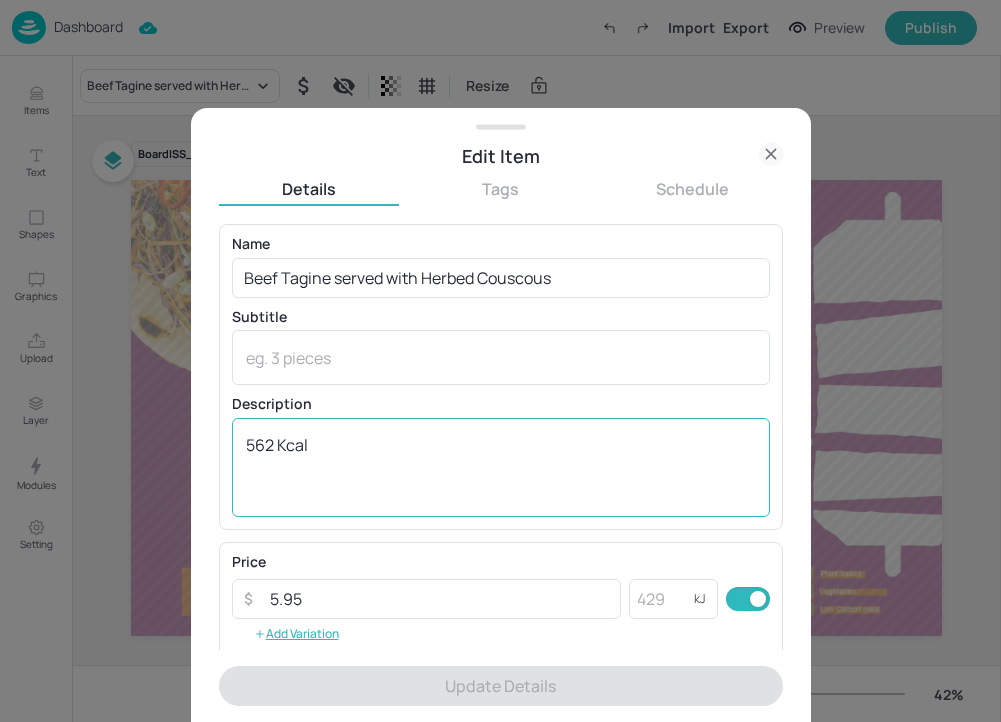 click on "562 Kcal" at bounding box center [501, 467] 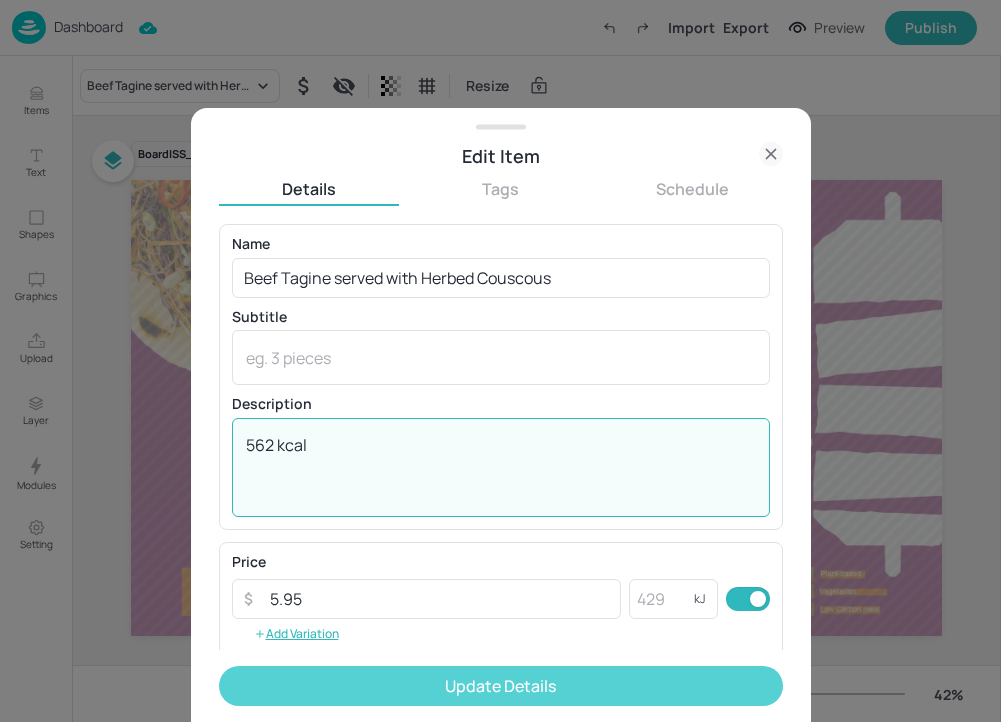 type on "562 kcal" 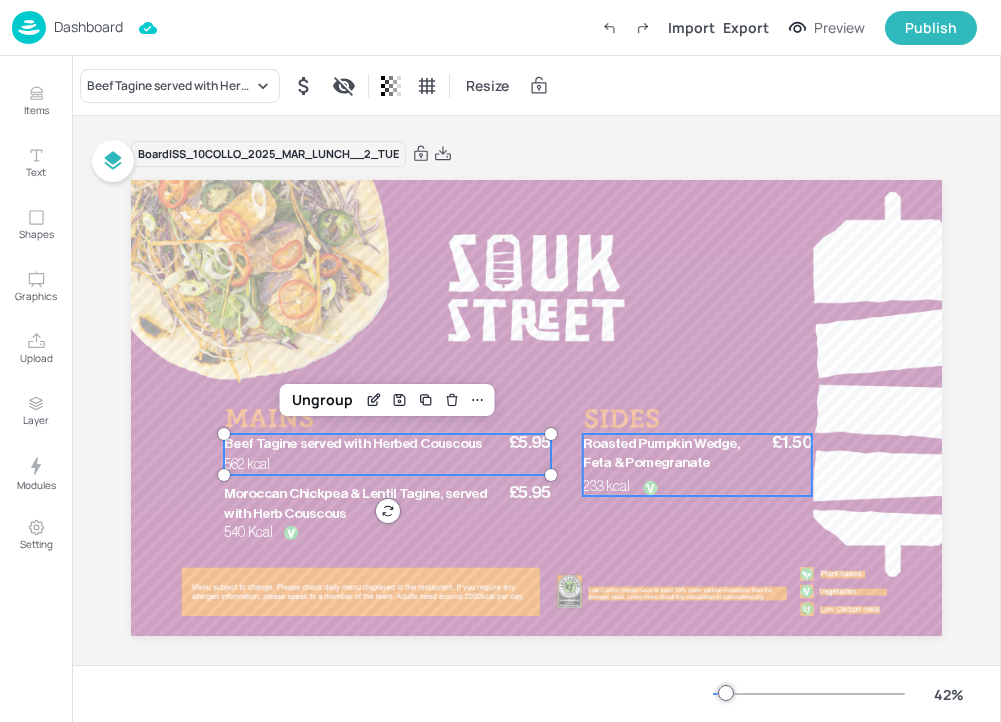 click on "Roasted Pumpkin Wedge, Feta & Pomegranate" at bounding box center [661, 453] 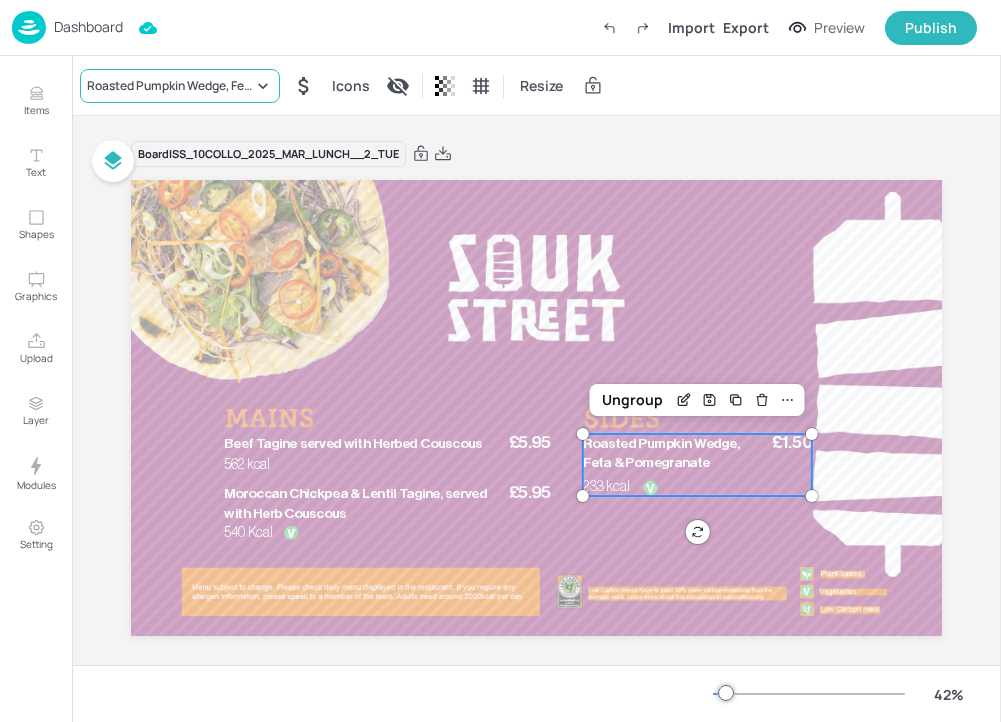 click on "Roasted Pumpkin Wedge, Feta & Pomegranate" at bounding box center (170, 86) 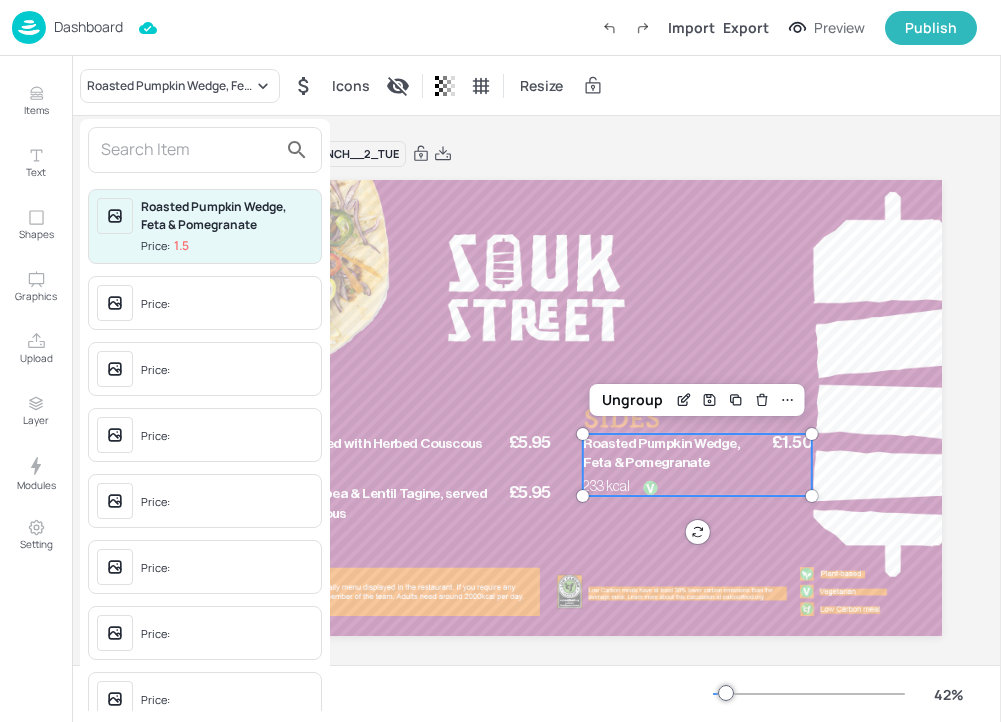 click at bounding box center (189, 150) 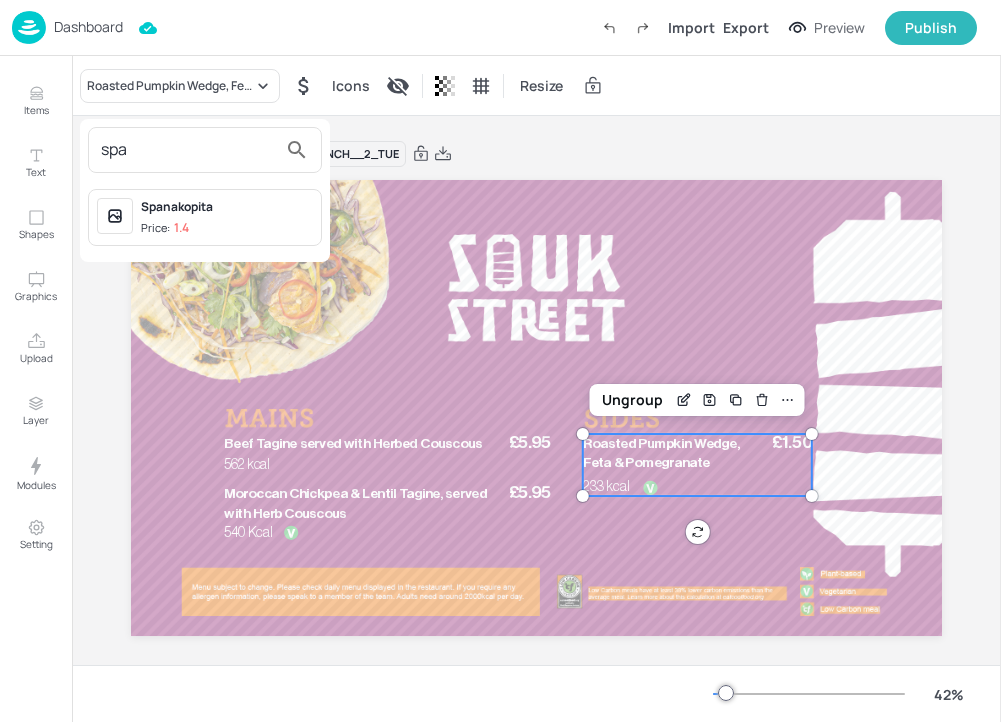type on "spa" 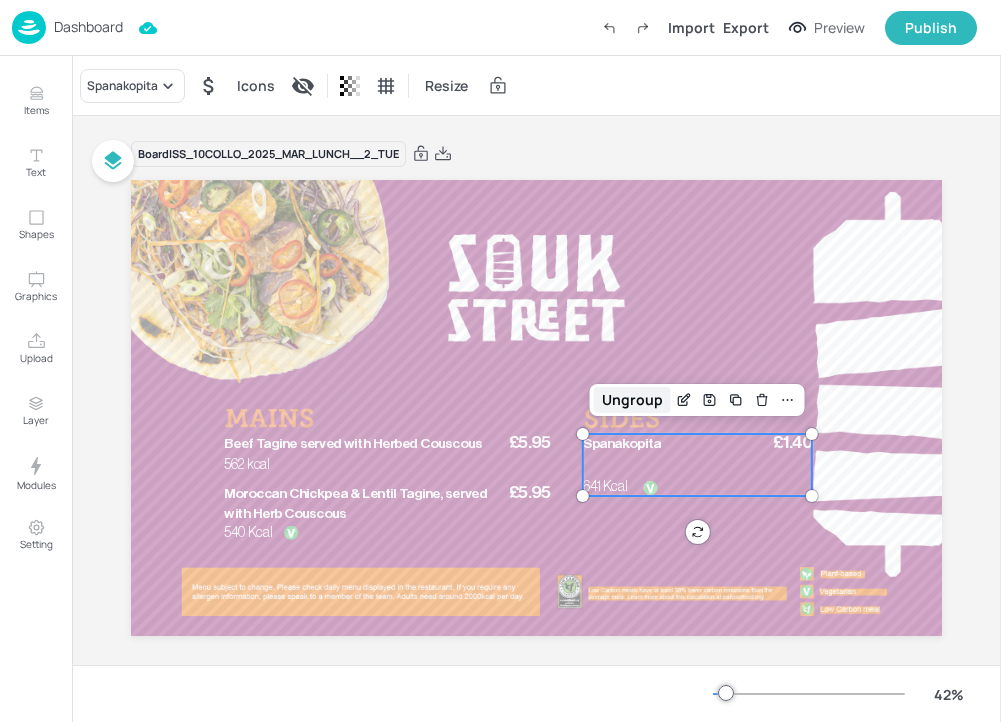 click on "Ungroup" at bounding box center (632, 400) 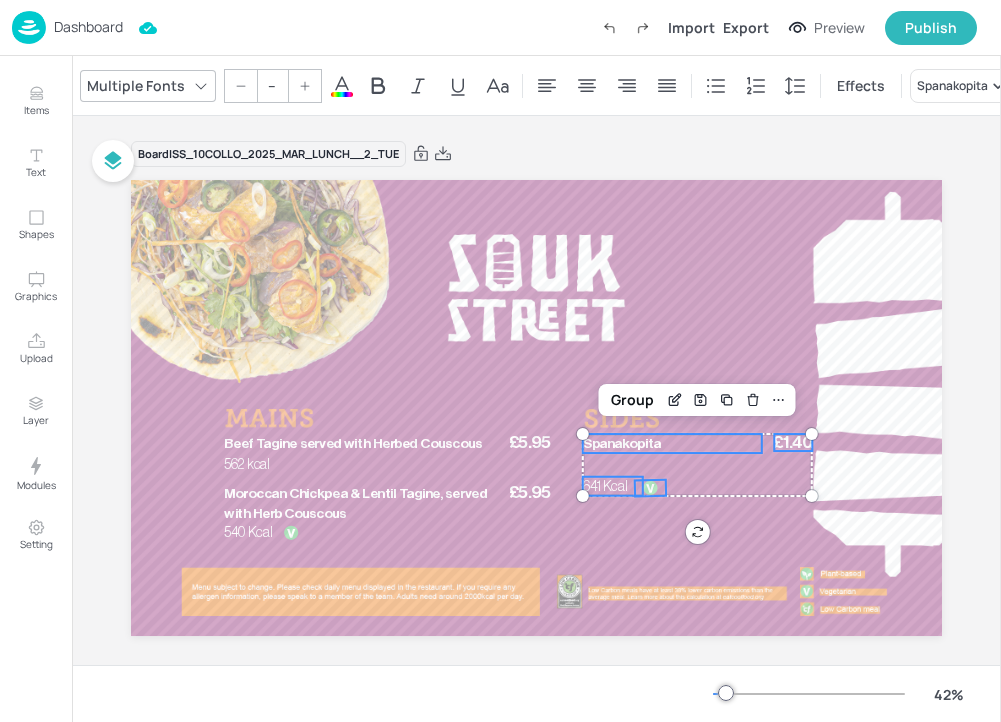click on "641 Kcal" at bounding box center [605, 486] 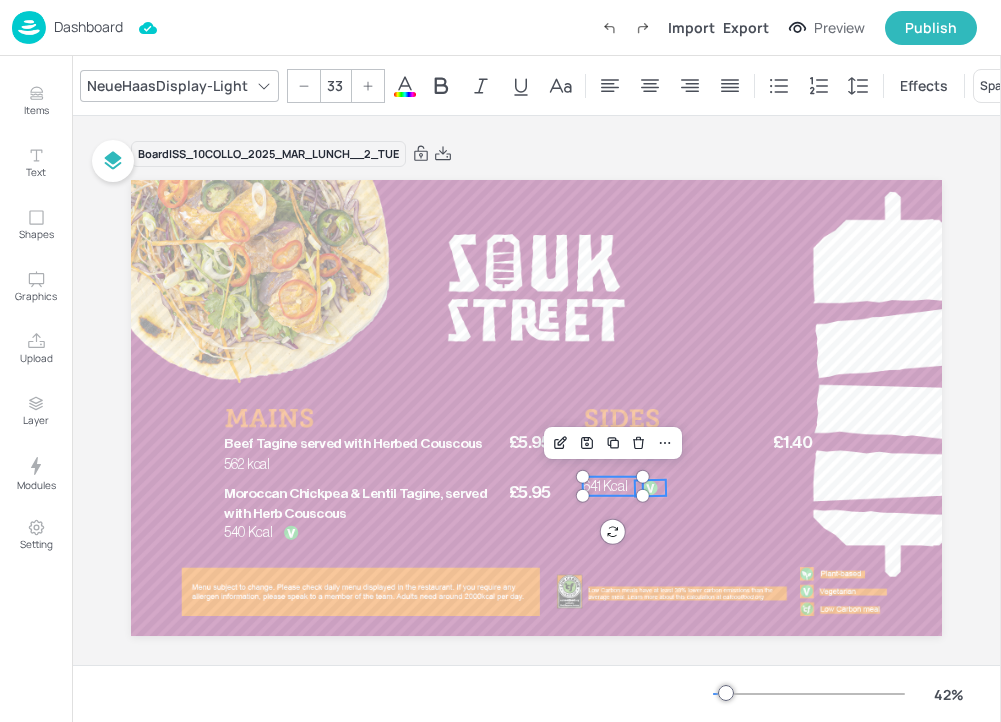 click at bounding box center (650, 488) 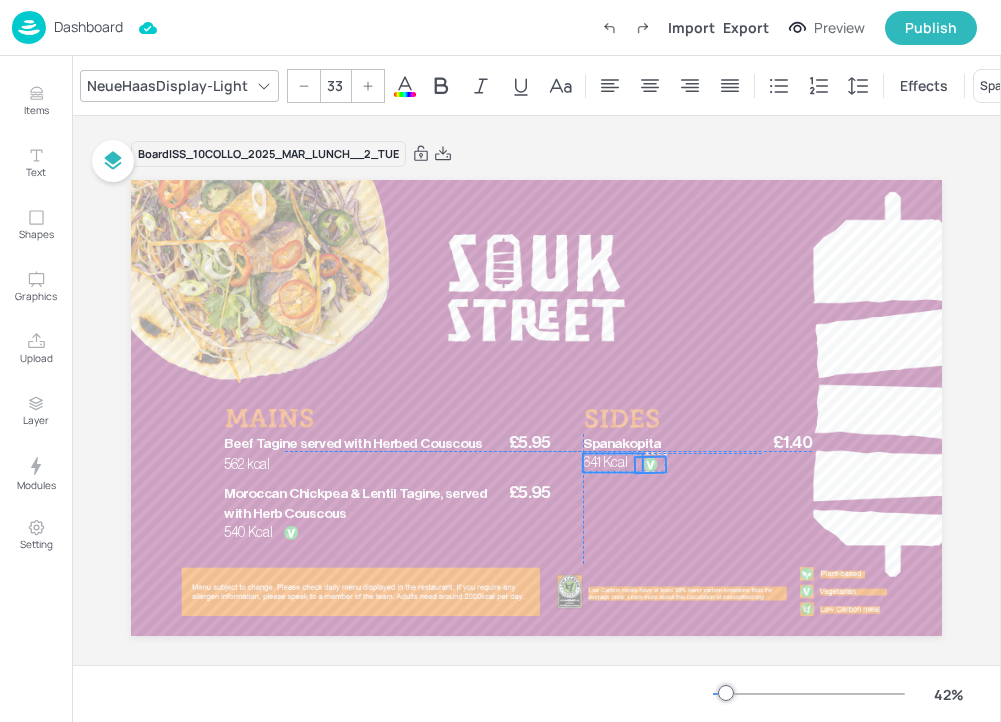 drag, startPoint x: 632, startPoint y: 492, endPoint x: 632, endPoint y: 465, distance: 27 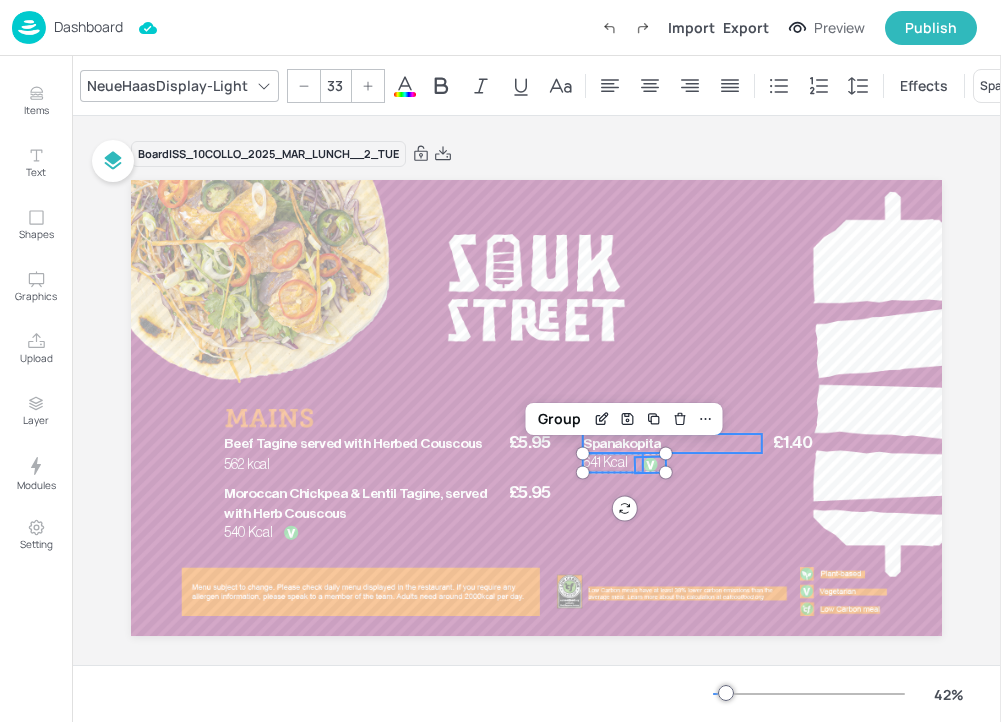 click on "Spanakopita" at bounding box center [622, 444] 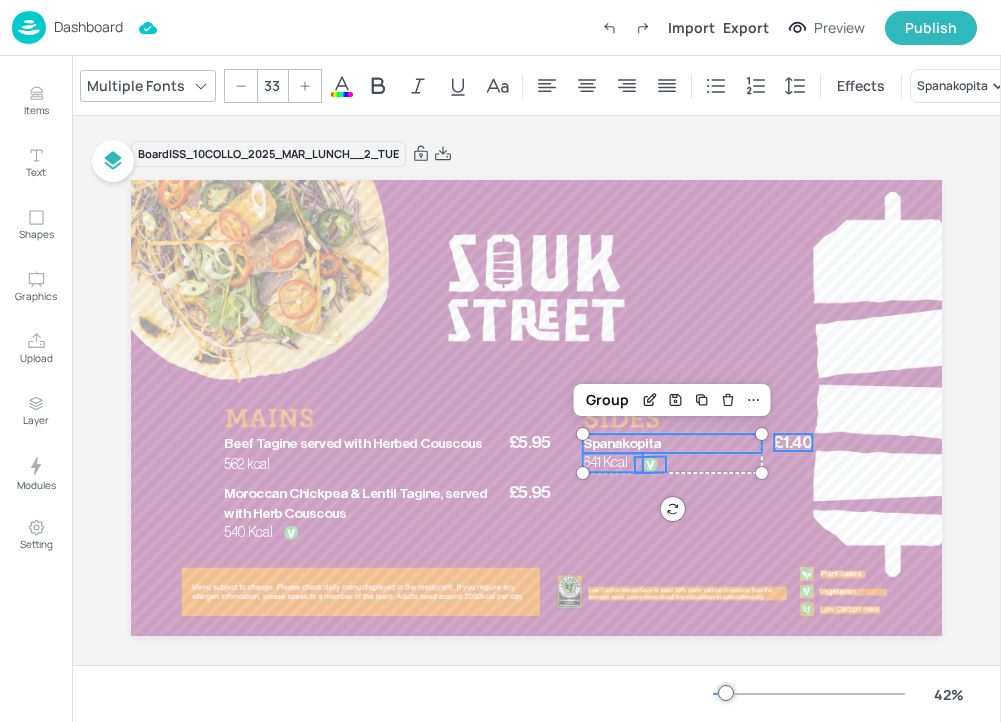 type on "--" 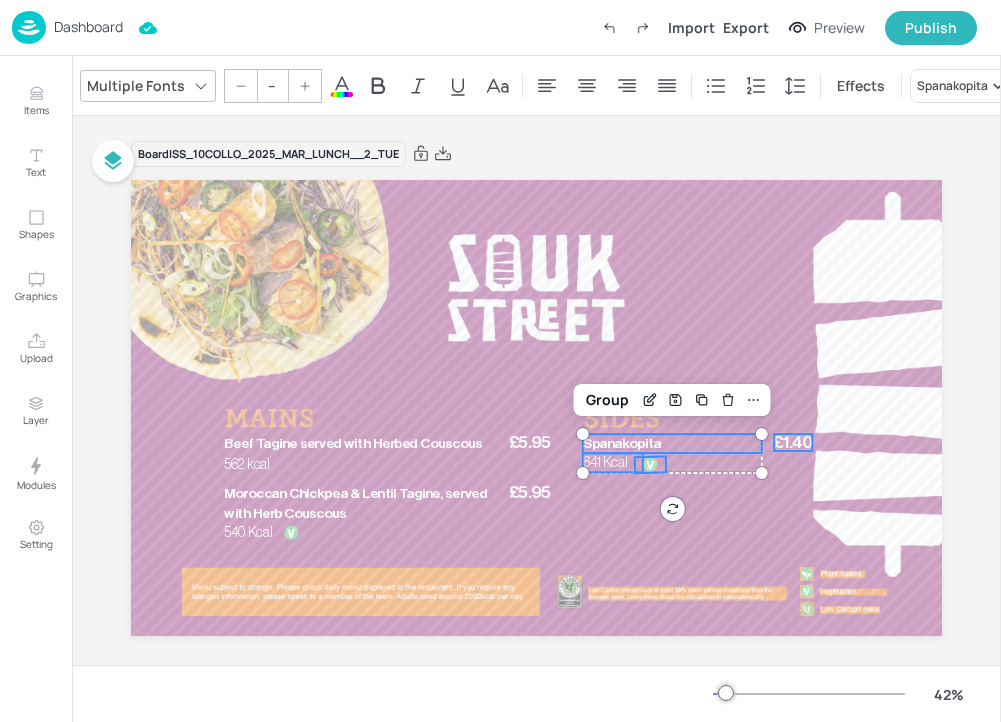 click on "£1.40" at bounding box center (792, 442) 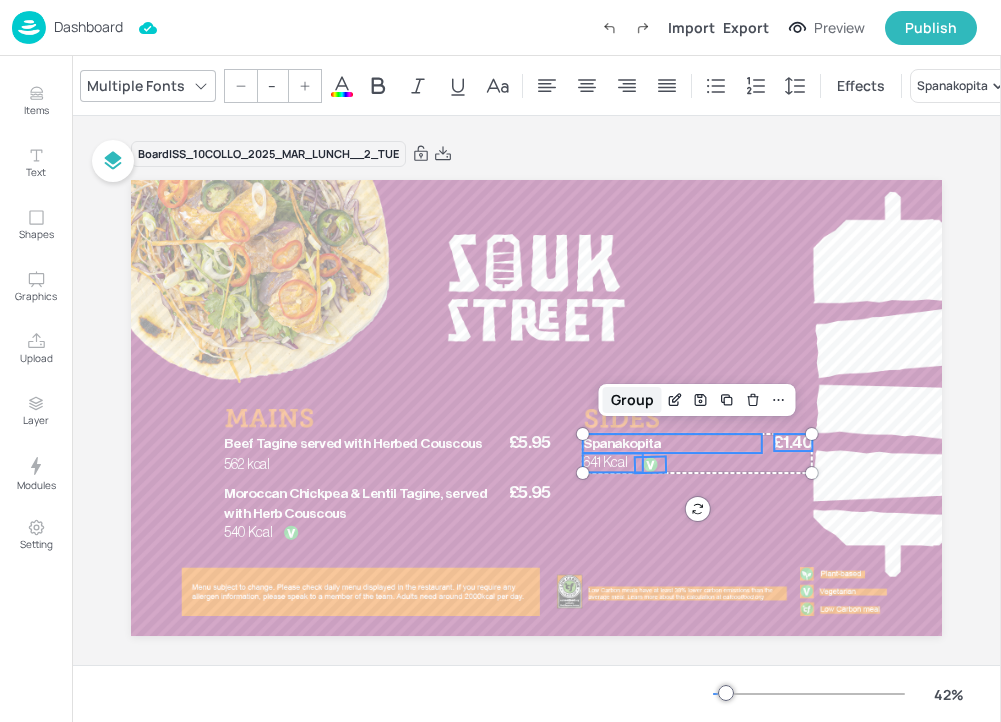 click on "Group" at bounding box center [632, 400] 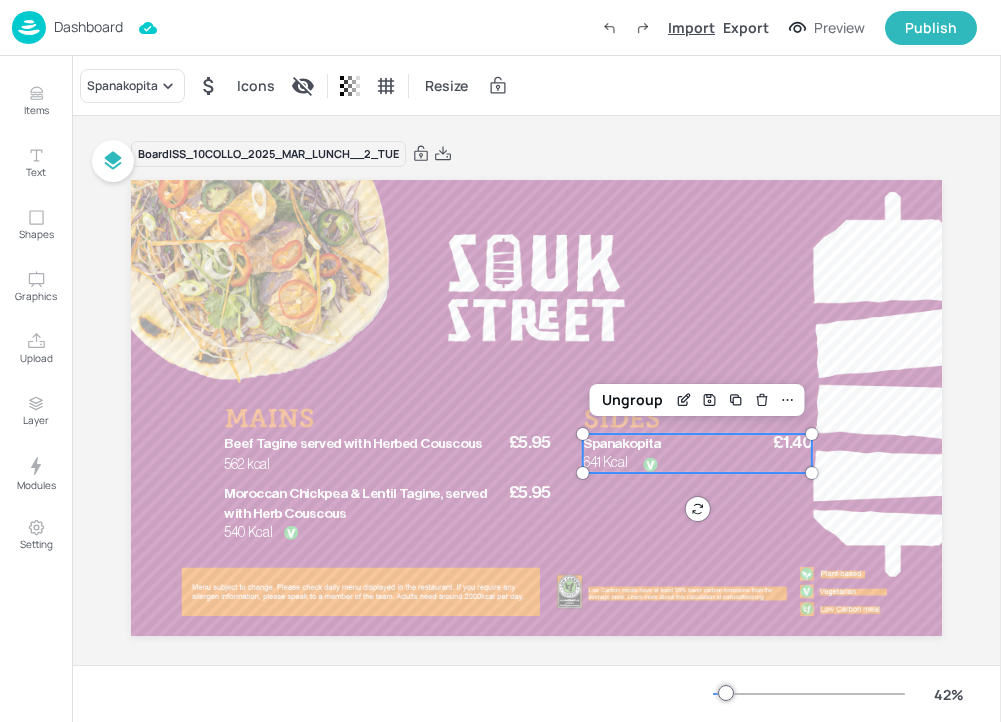 click on "Import" at bounding box center (691, 27) 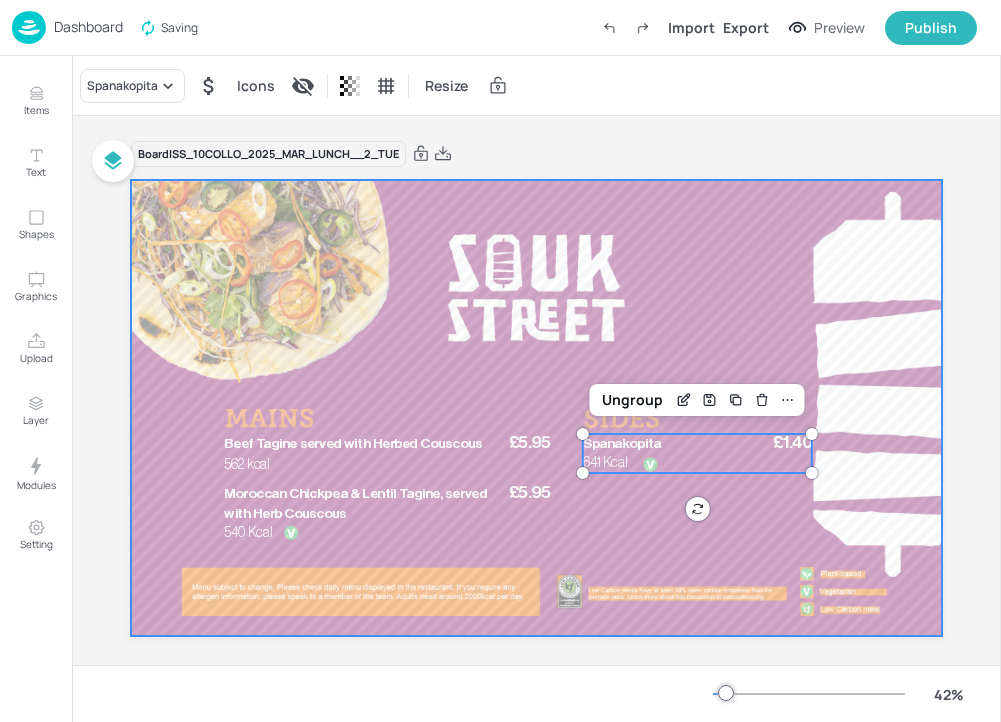 click at bounding box center (536, 408) 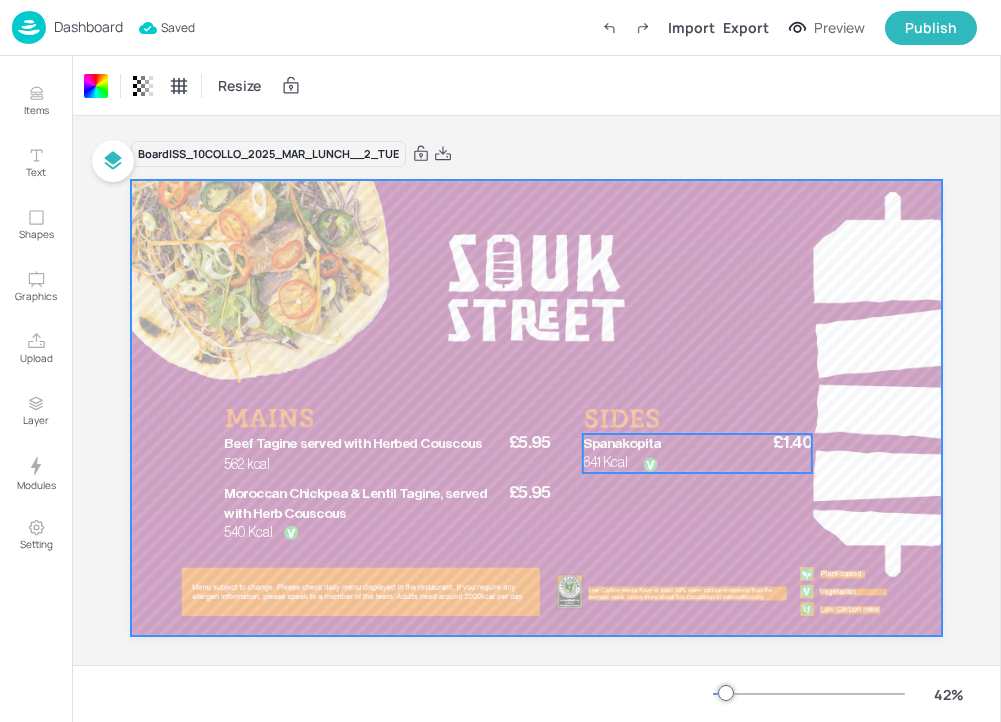 click on "£1.40 Spanakopita 641 Kcal" at bounding box center [697, 453] 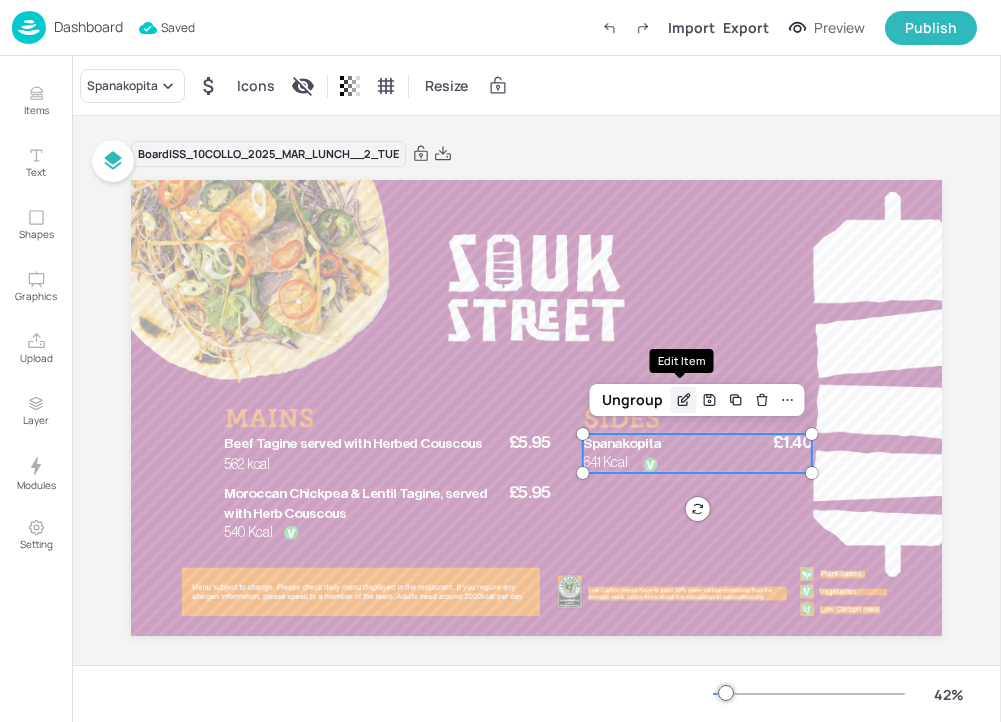 click 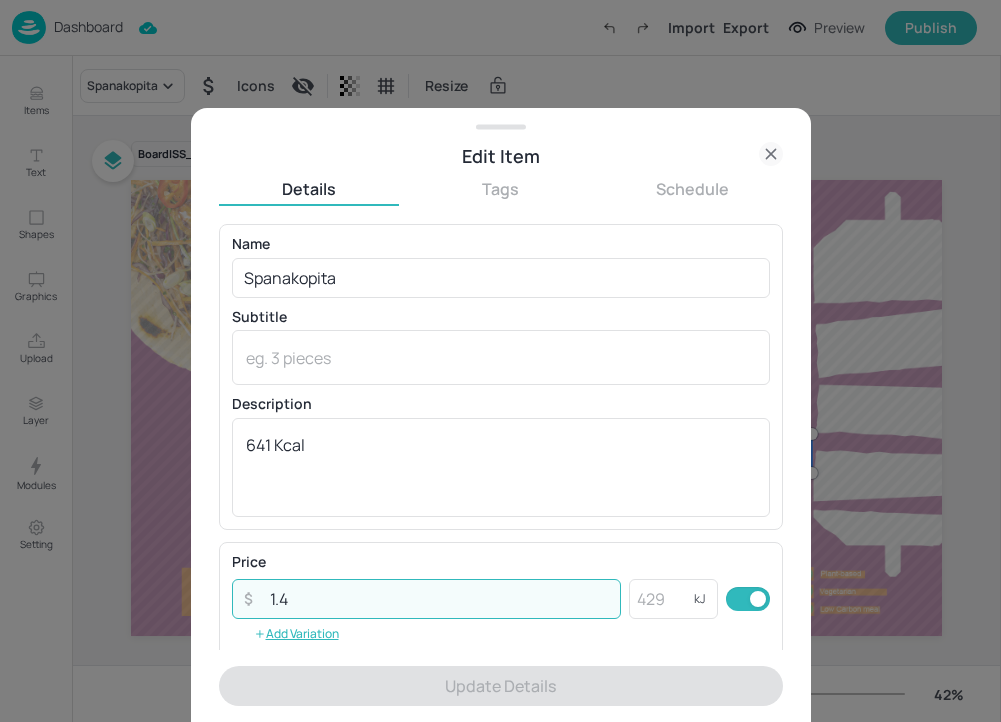 click on "1.4" at bounding box center (440, 599) 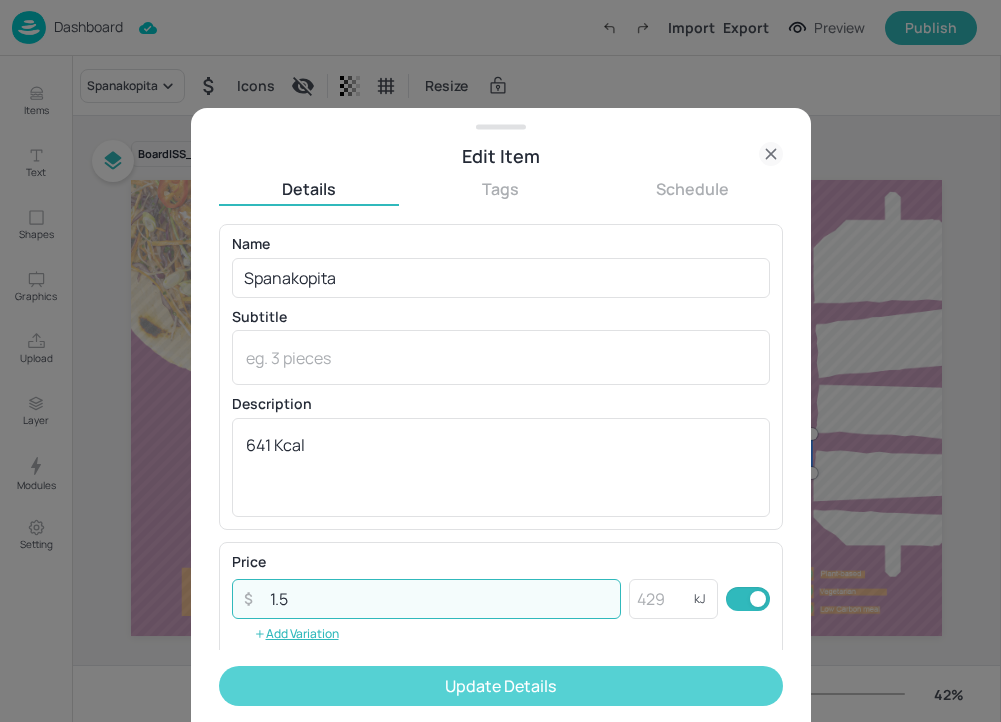 type on "1.5" 